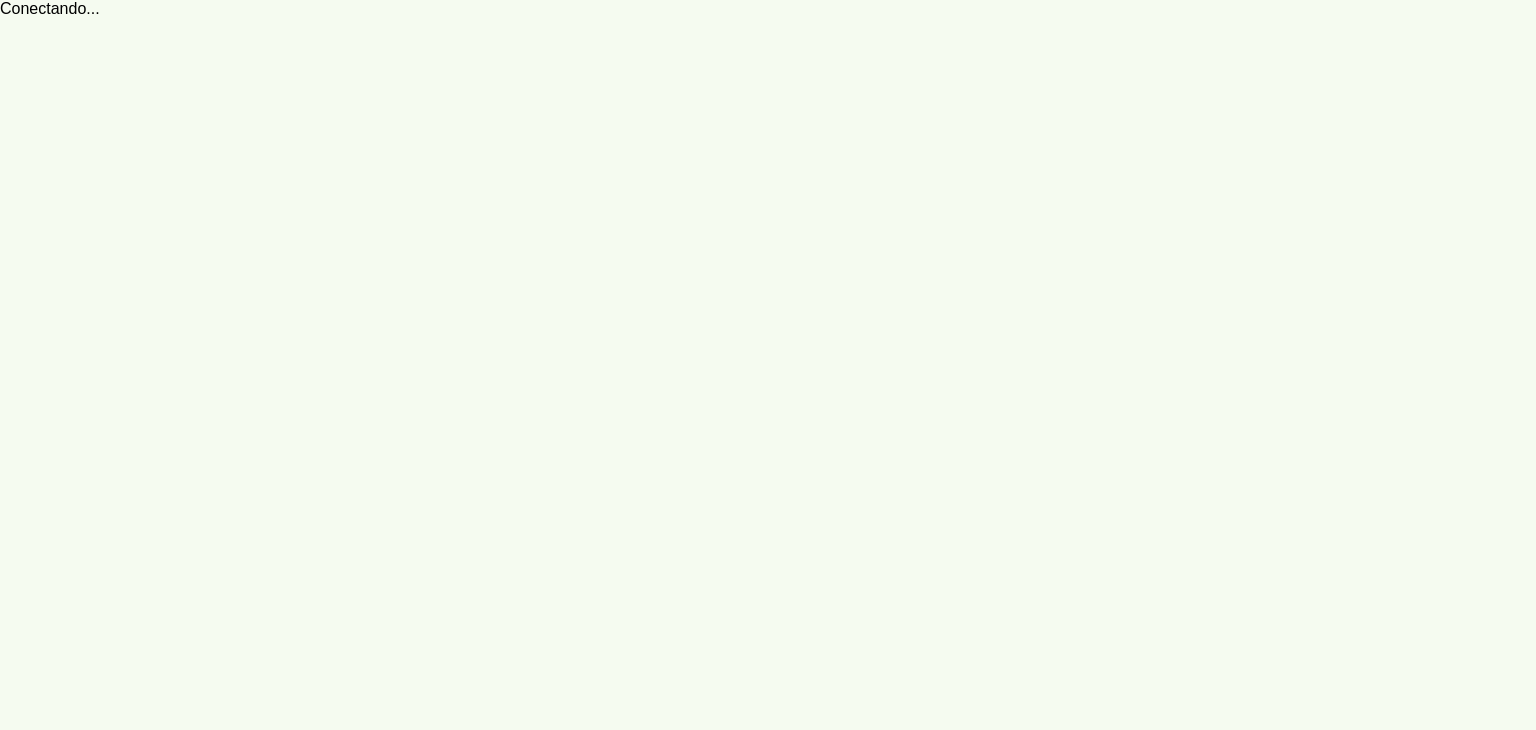 scroll, scrollTop: 0, scrollLeft: 0, axis: both 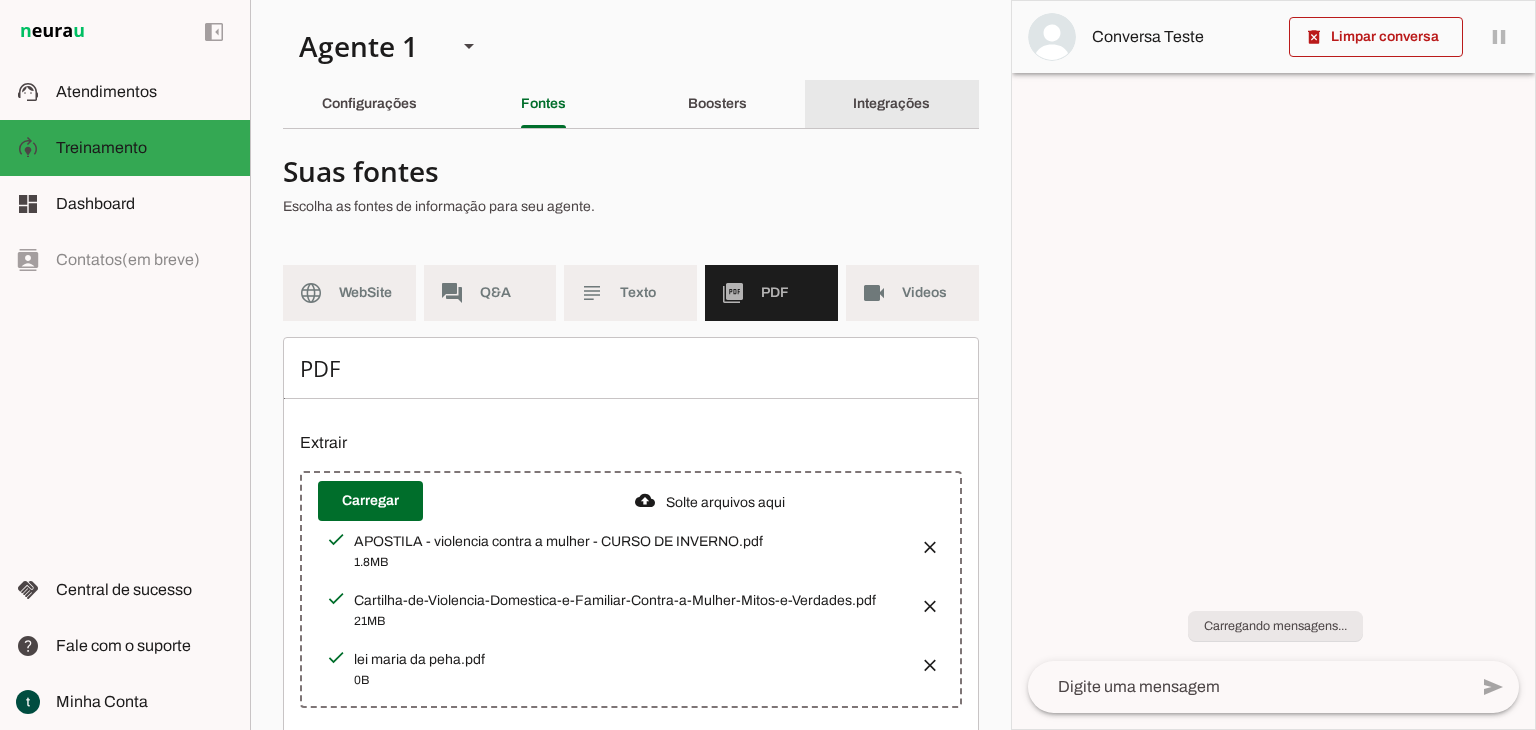 click on "Integrações" 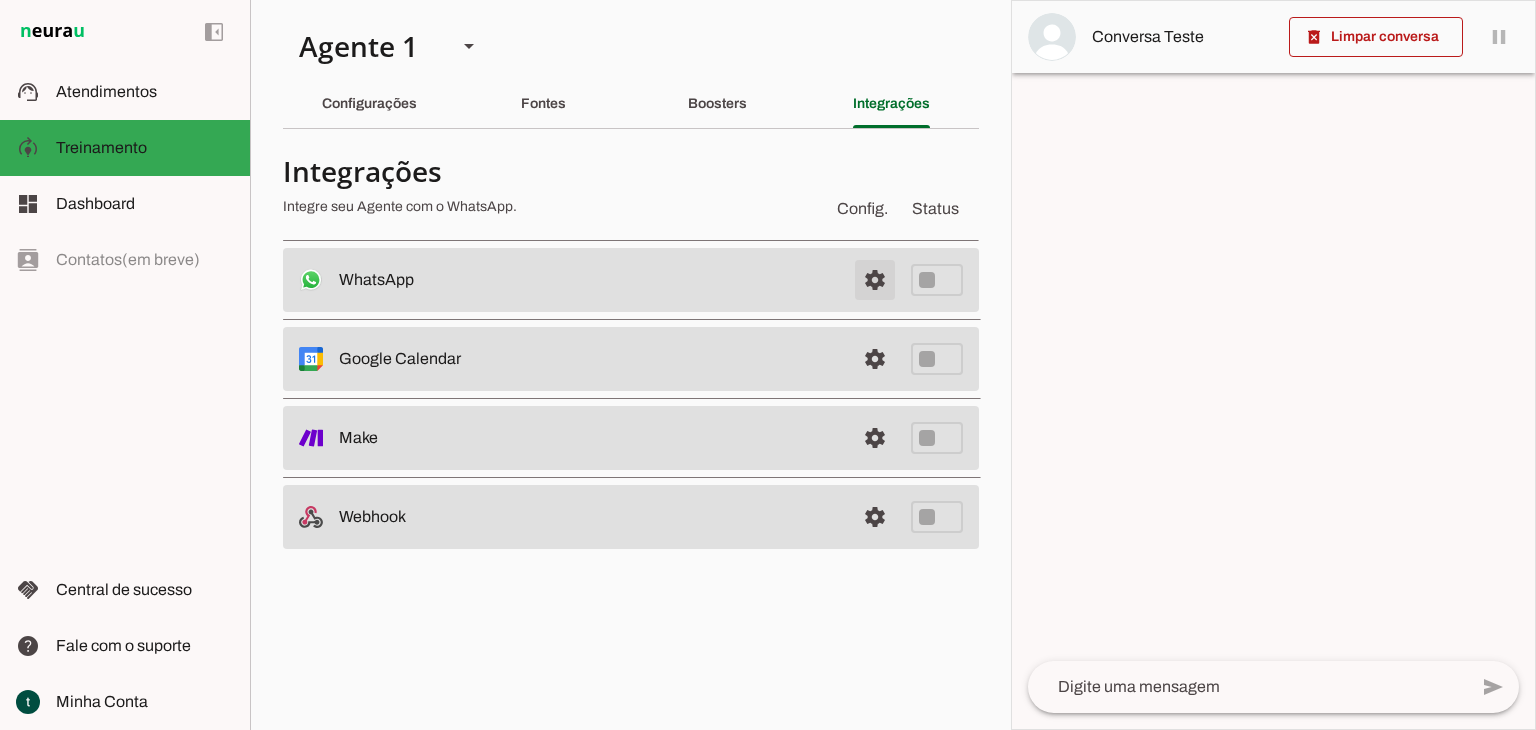 click at bounding box center (875, 280) 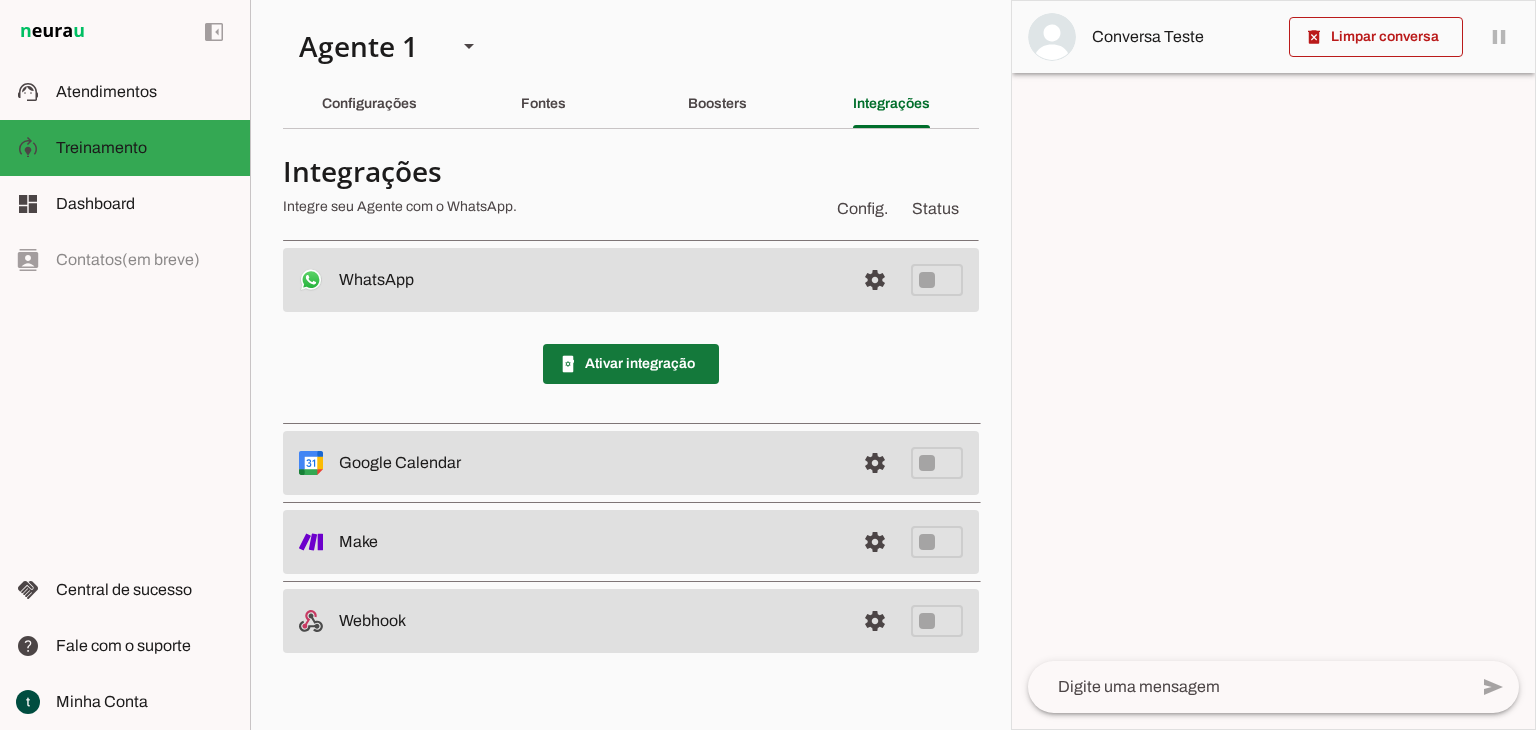 click at bounding box center [631, 364] 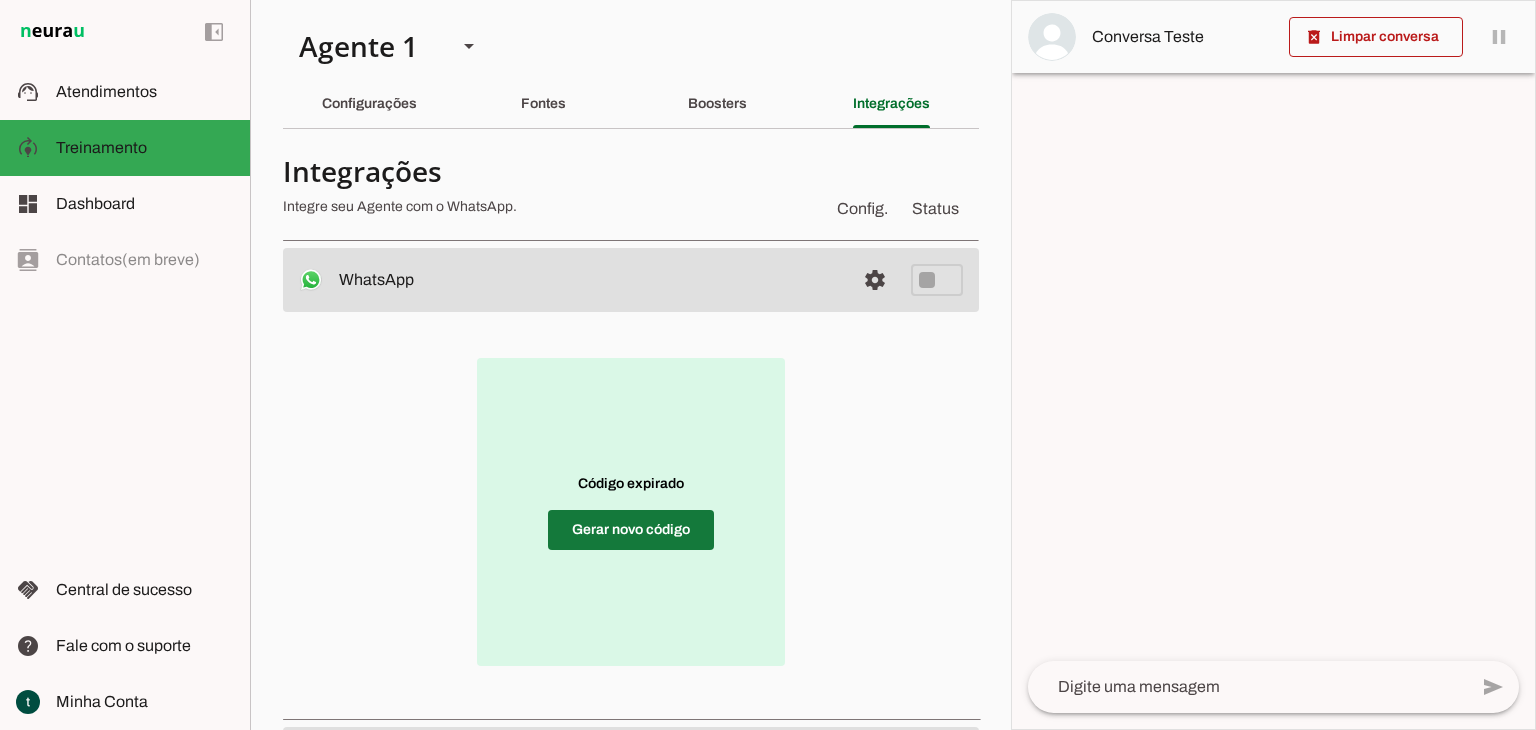 click at bounding box center [631, 530] 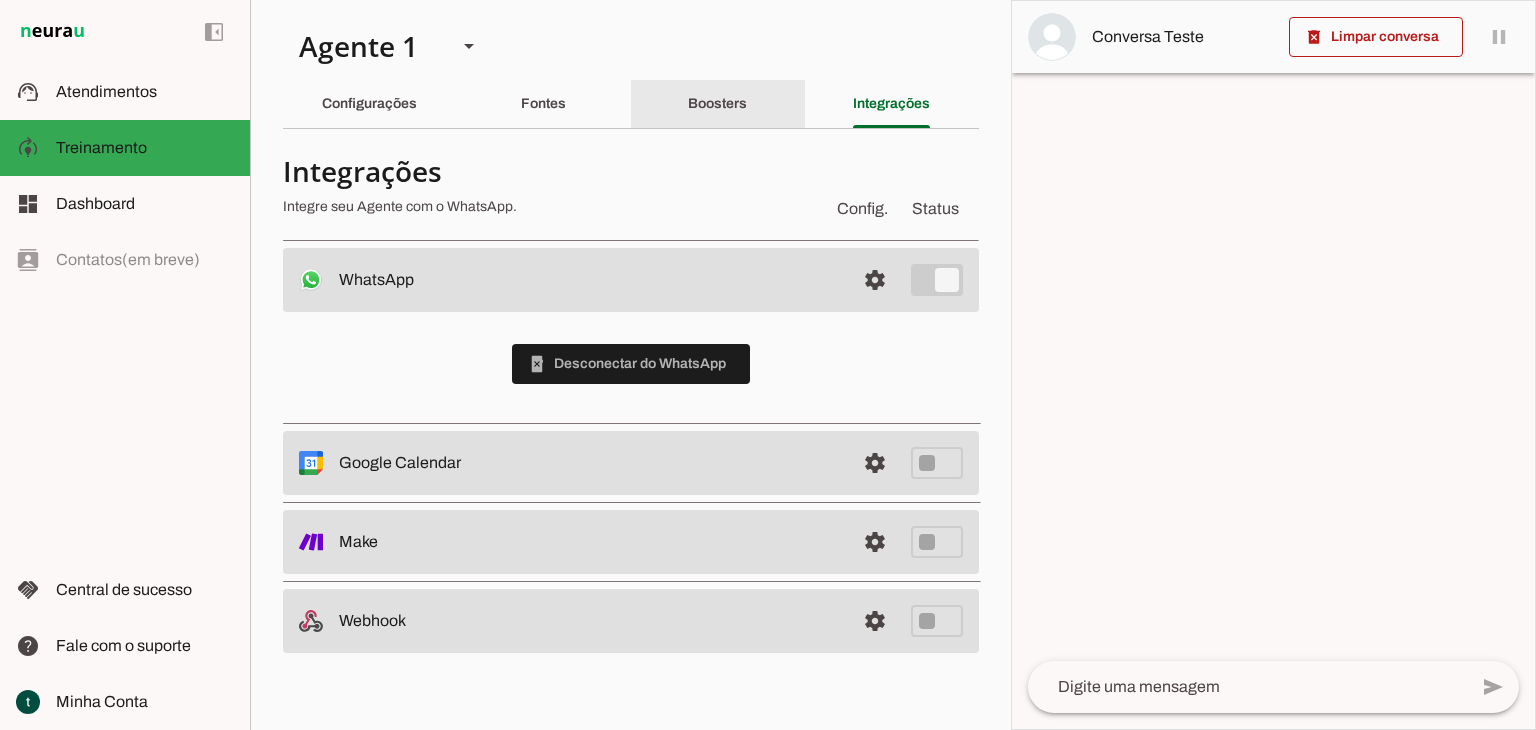 click on "Boosters" 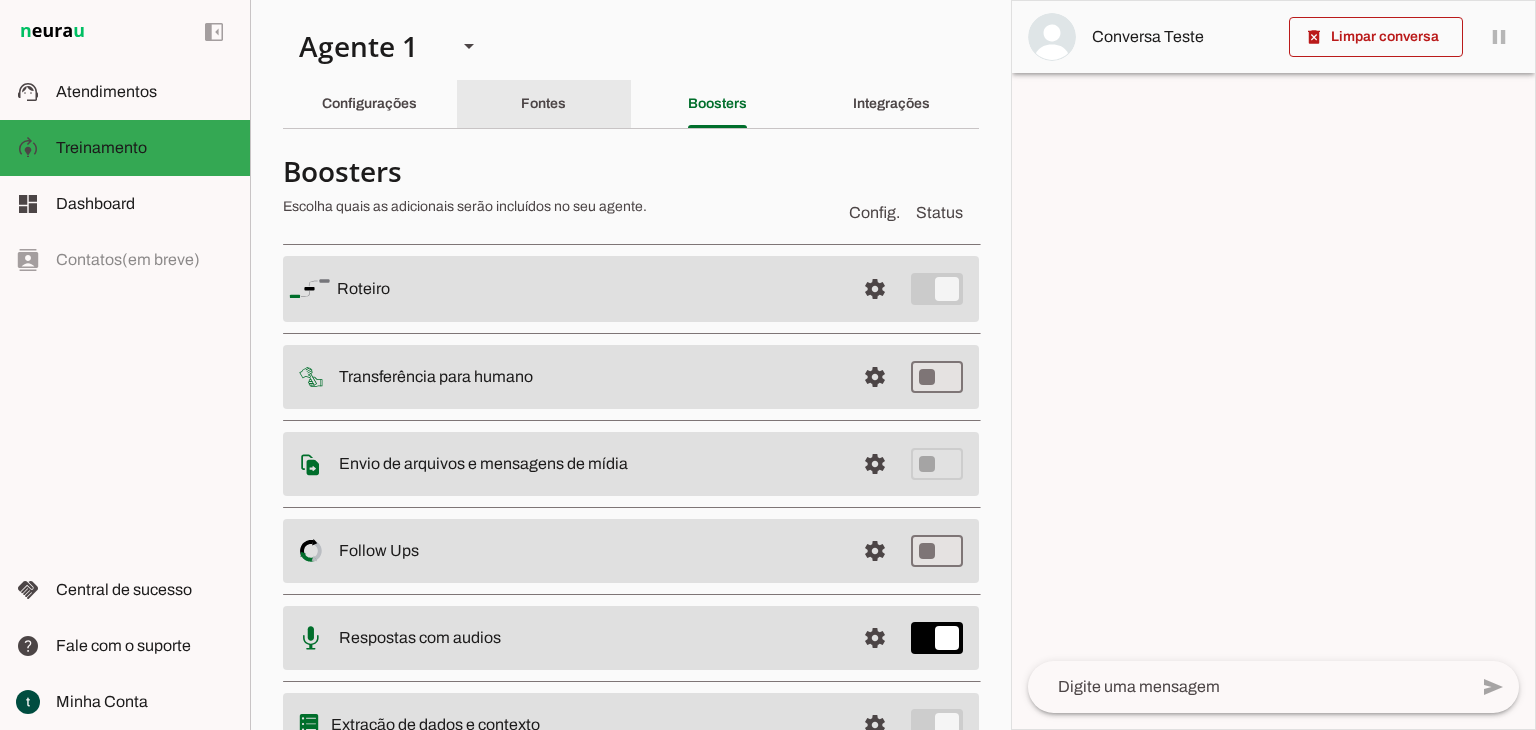 click on "Fontes" 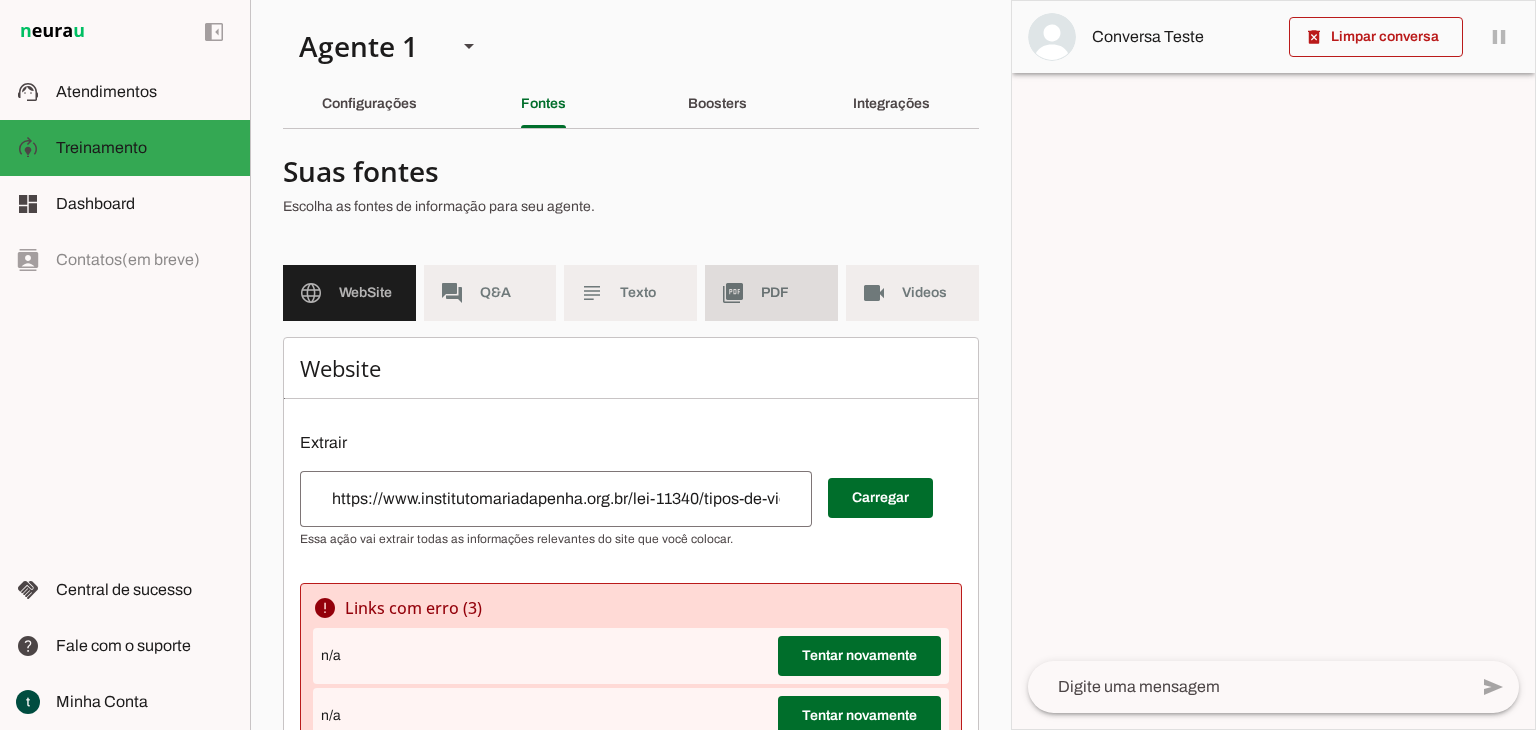 click on "picture_as_pdf
PDF" at bounding box center [771, 293] 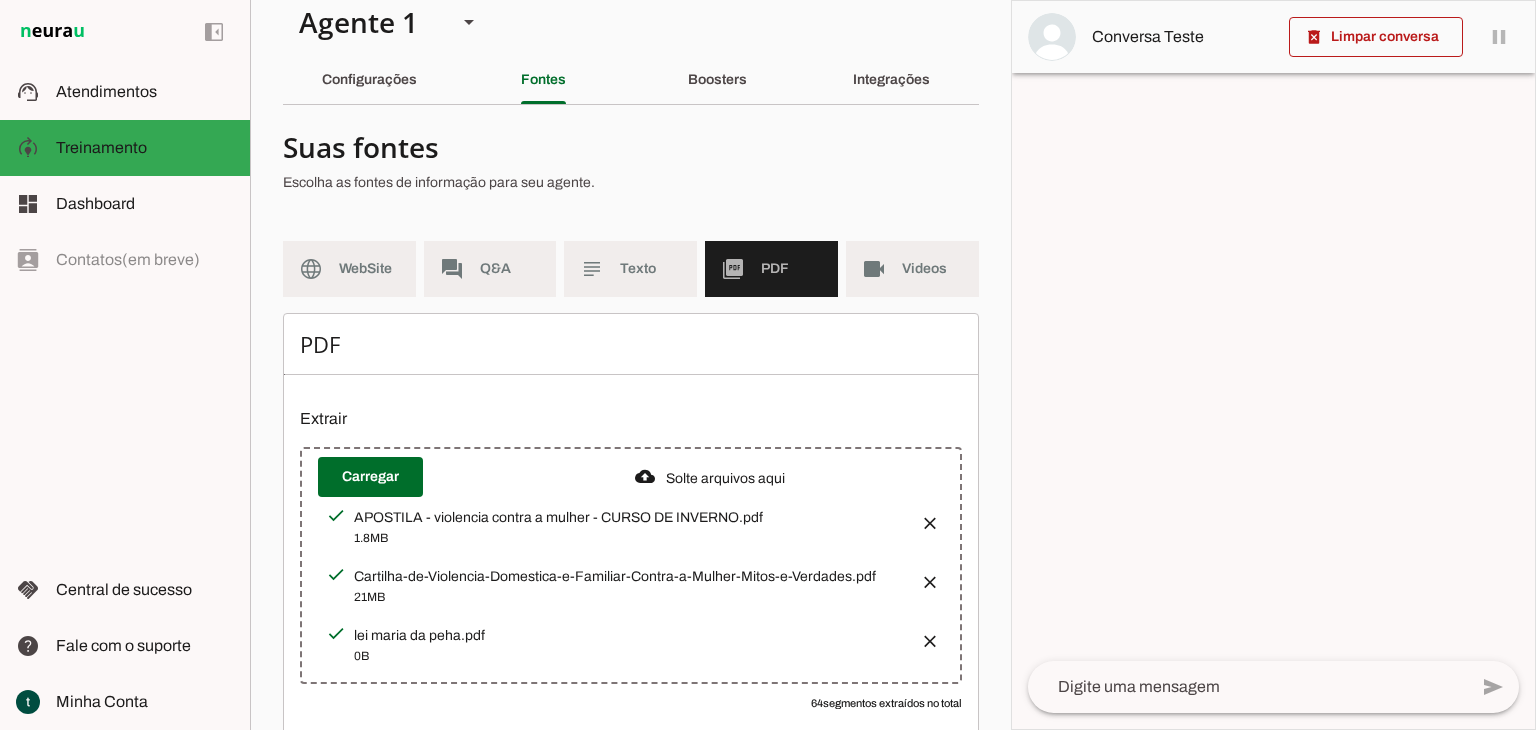 scroll, scrollTop: 75, scrollLeft: 0, axis: vertical 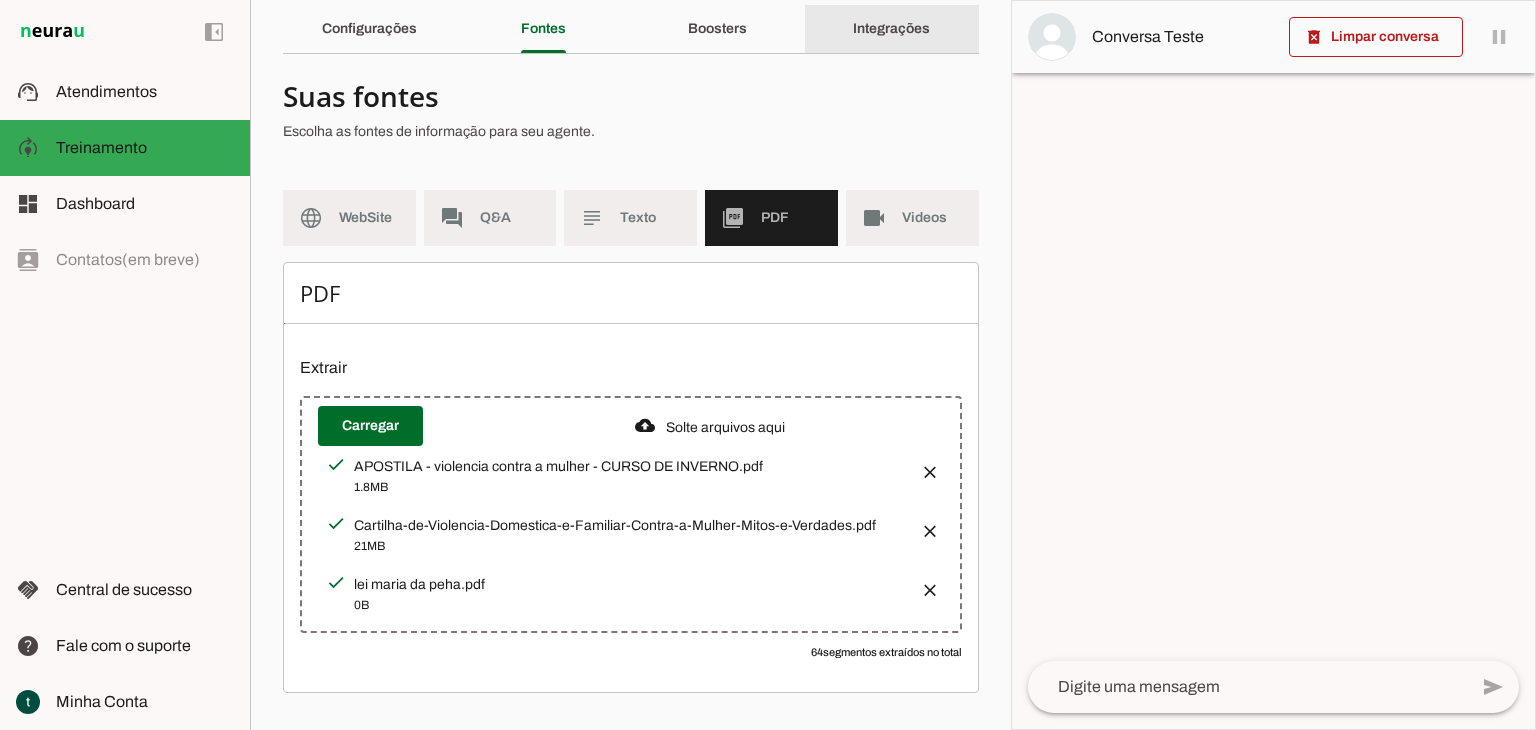 click on "Integrações" 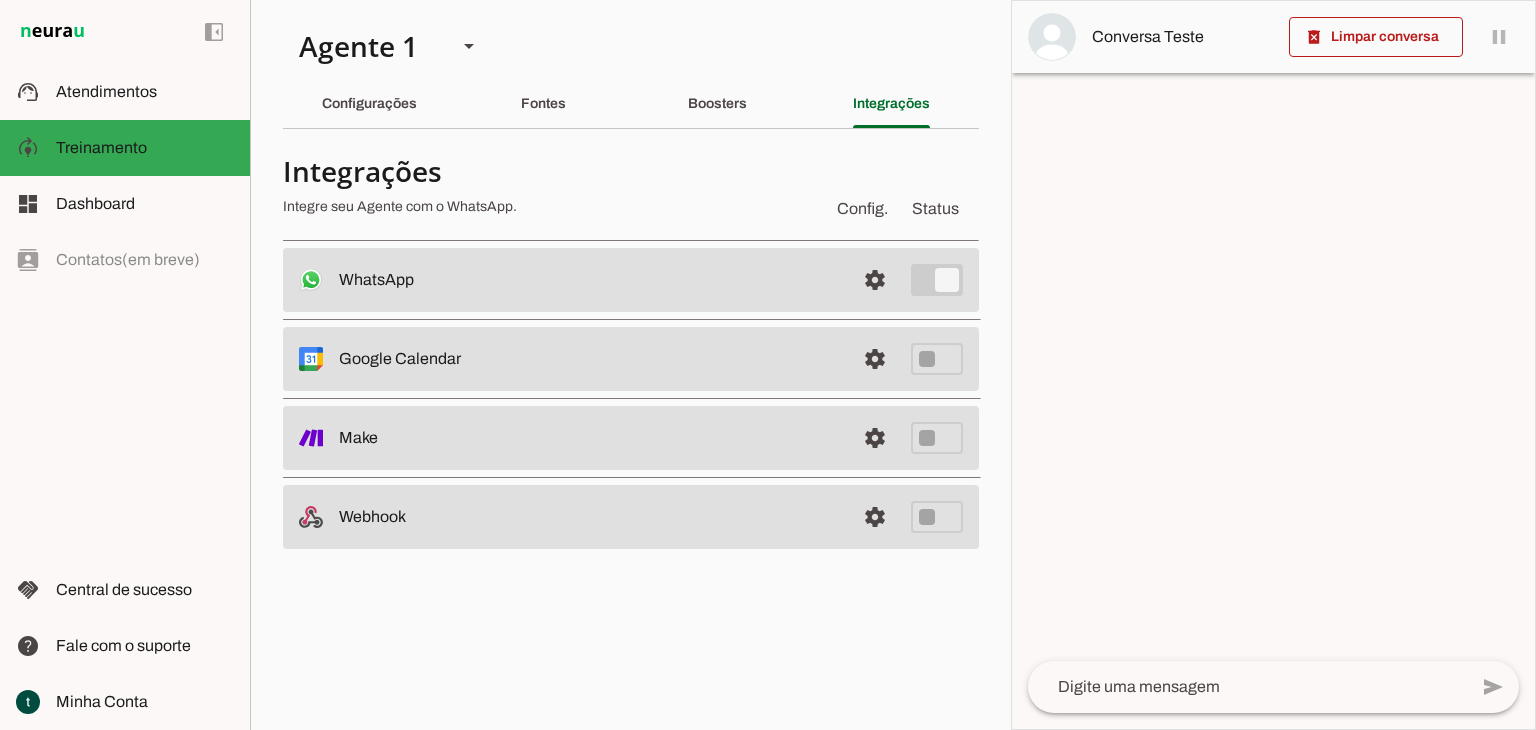 scroll, scrollTop: 0, scrollLeft: 0, axis: both 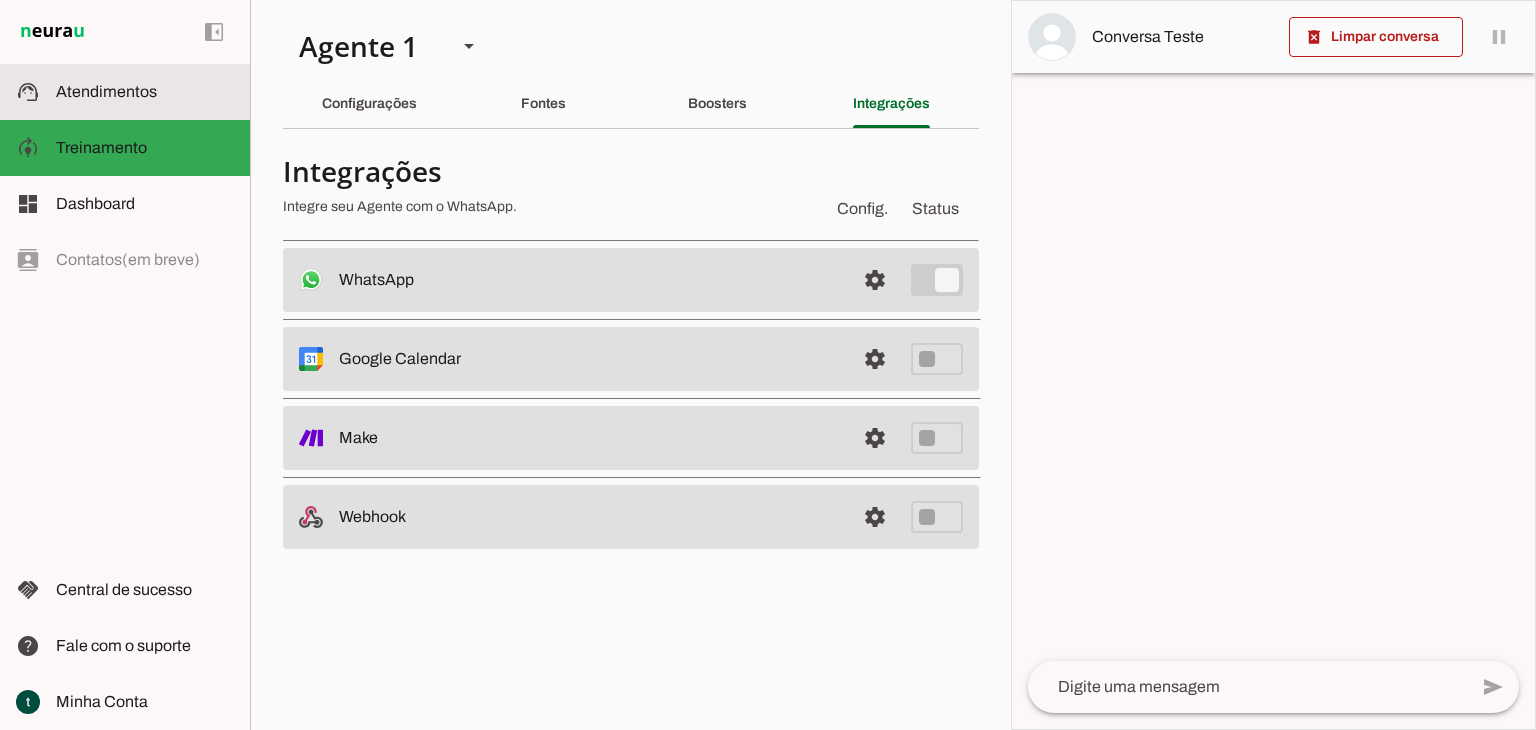 click at bounding box center (145, 92) 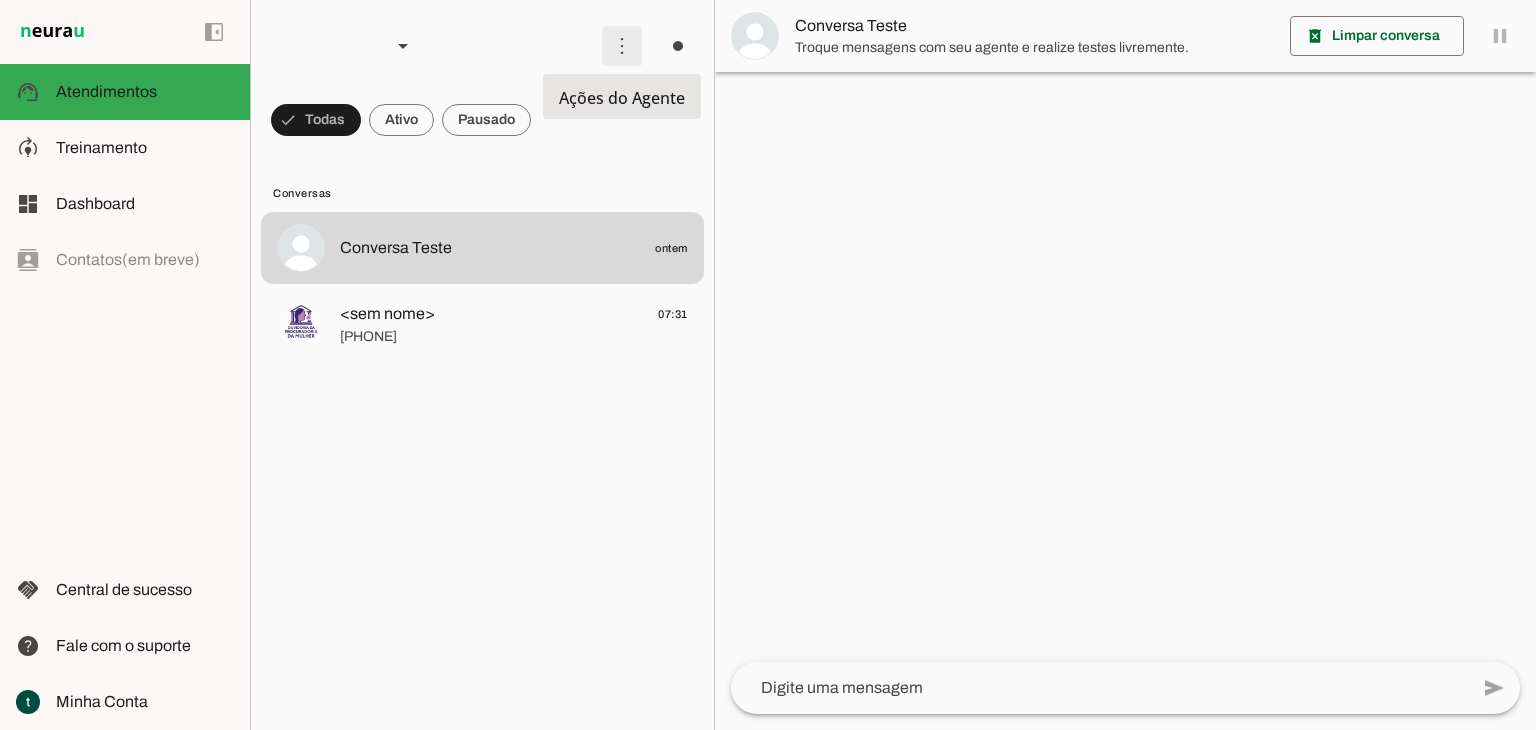 click at bounding box center [622, 46] 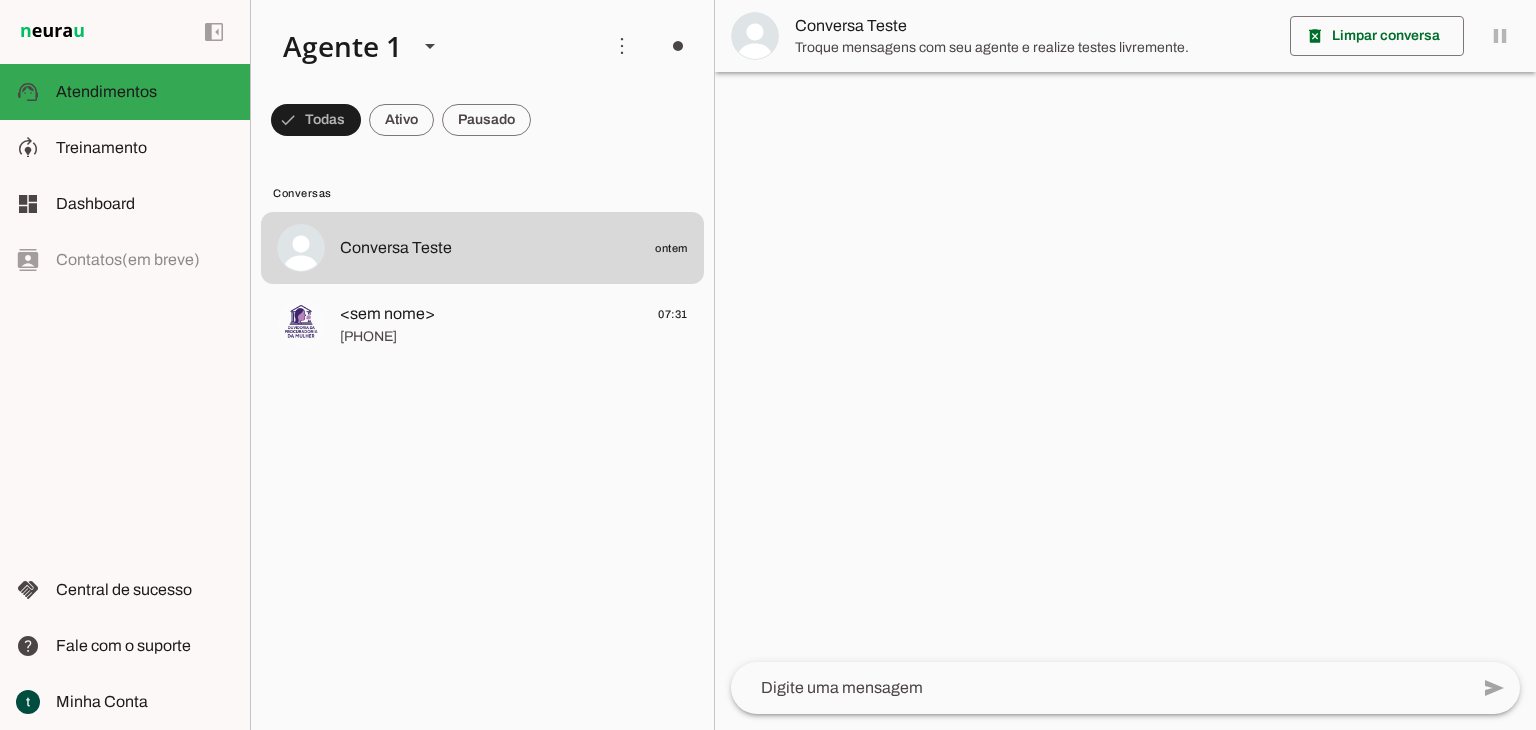 click on "Ativar chats em massa" at bounding box center [0, 0] 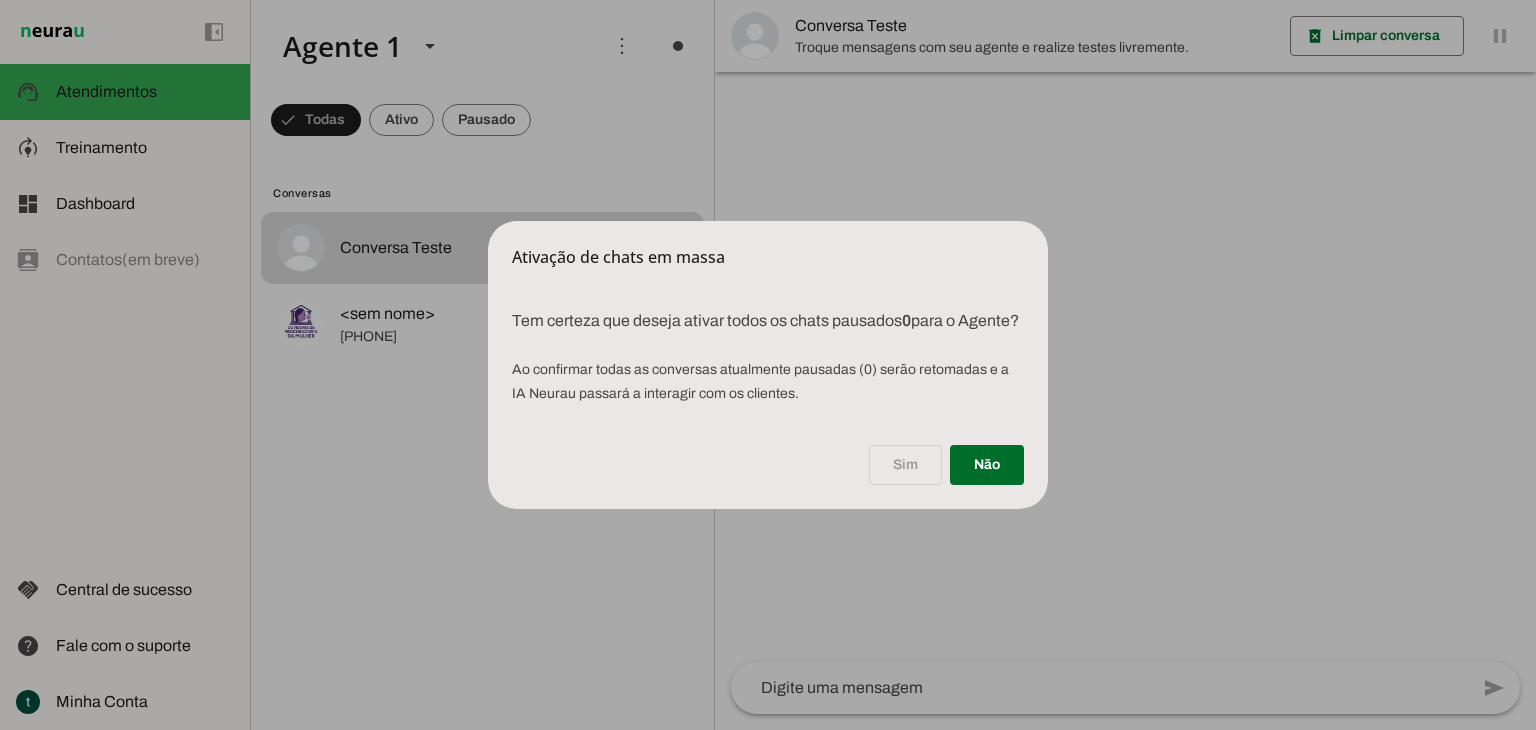 click on "Sim
Não" at bounding box center [768, 469] 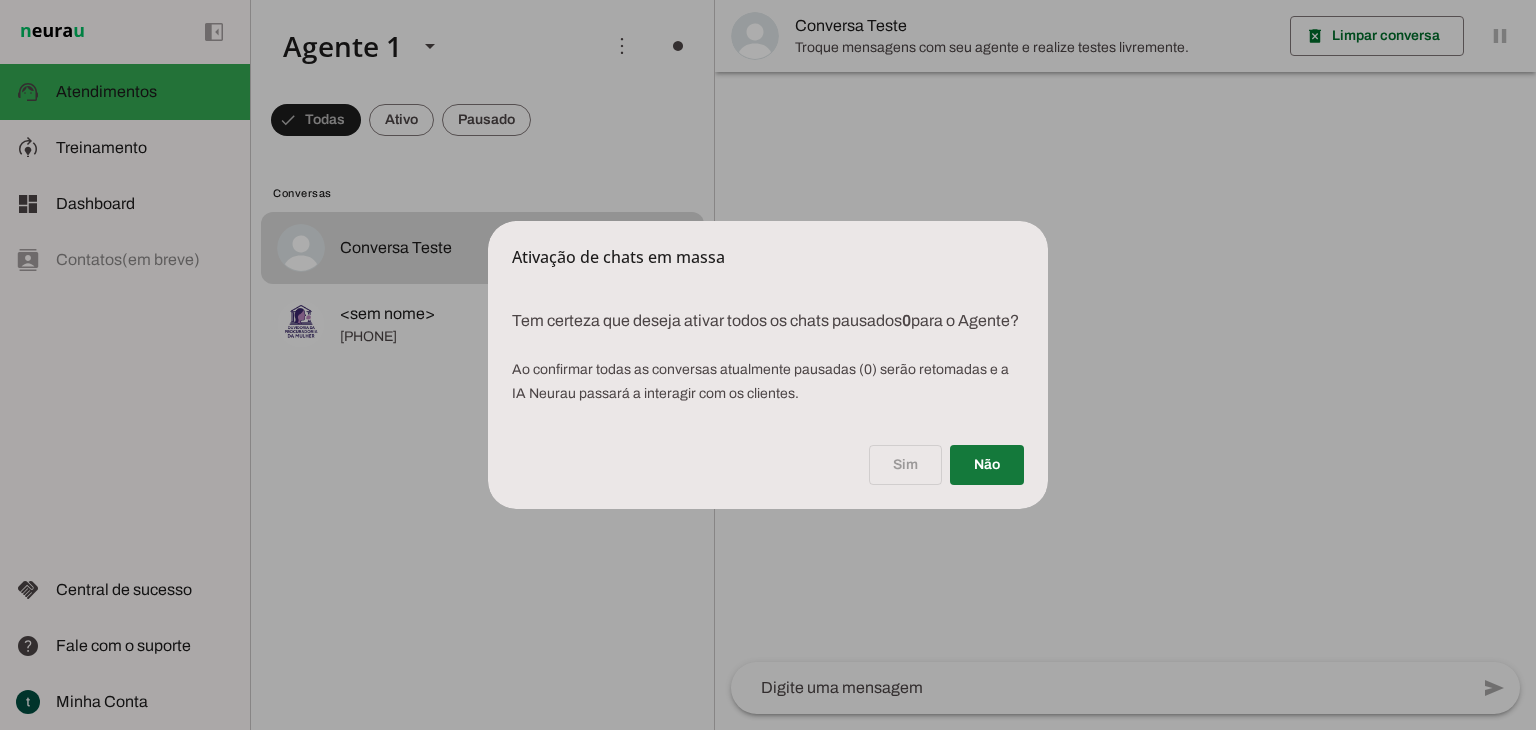 click at bounding box center [987, 465] 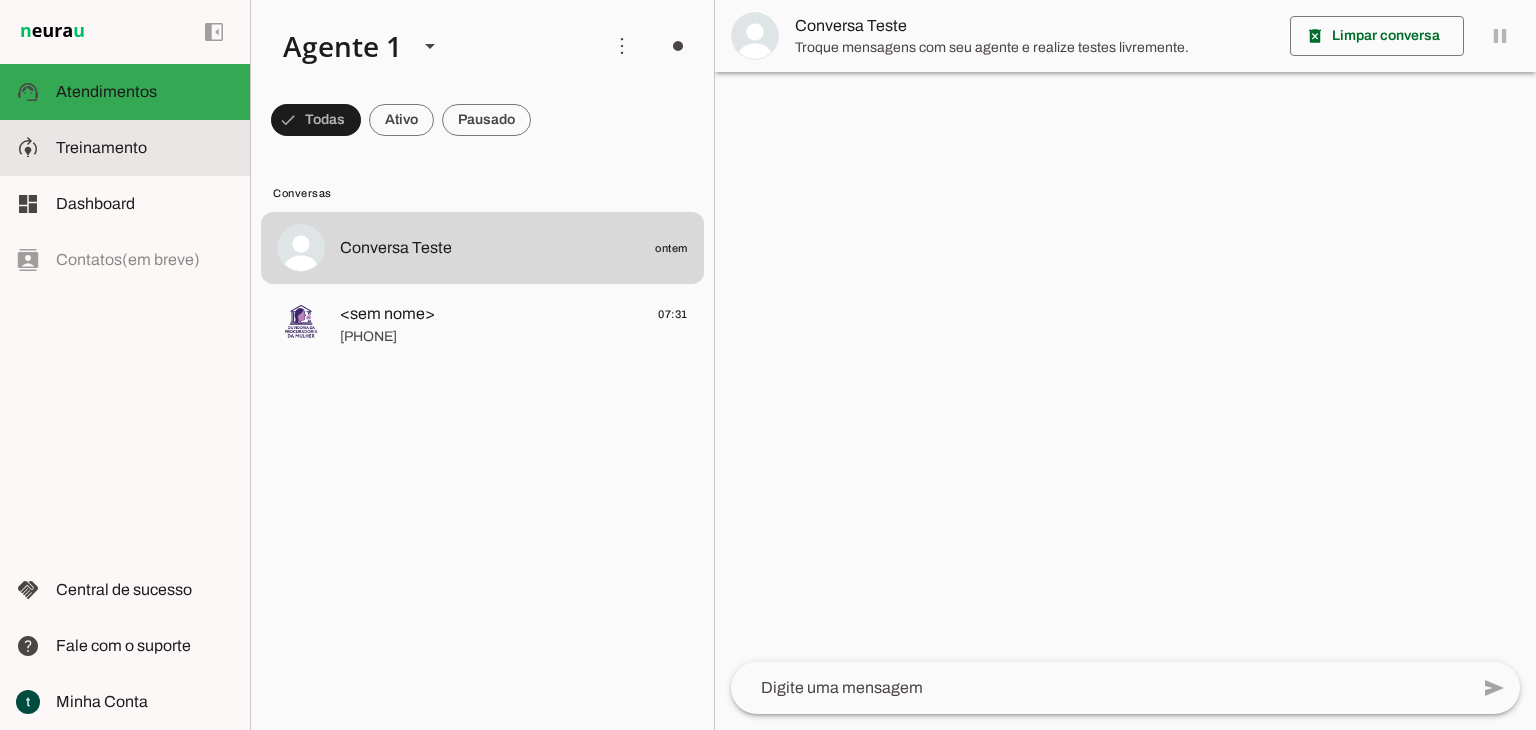 click on "Treinamento" 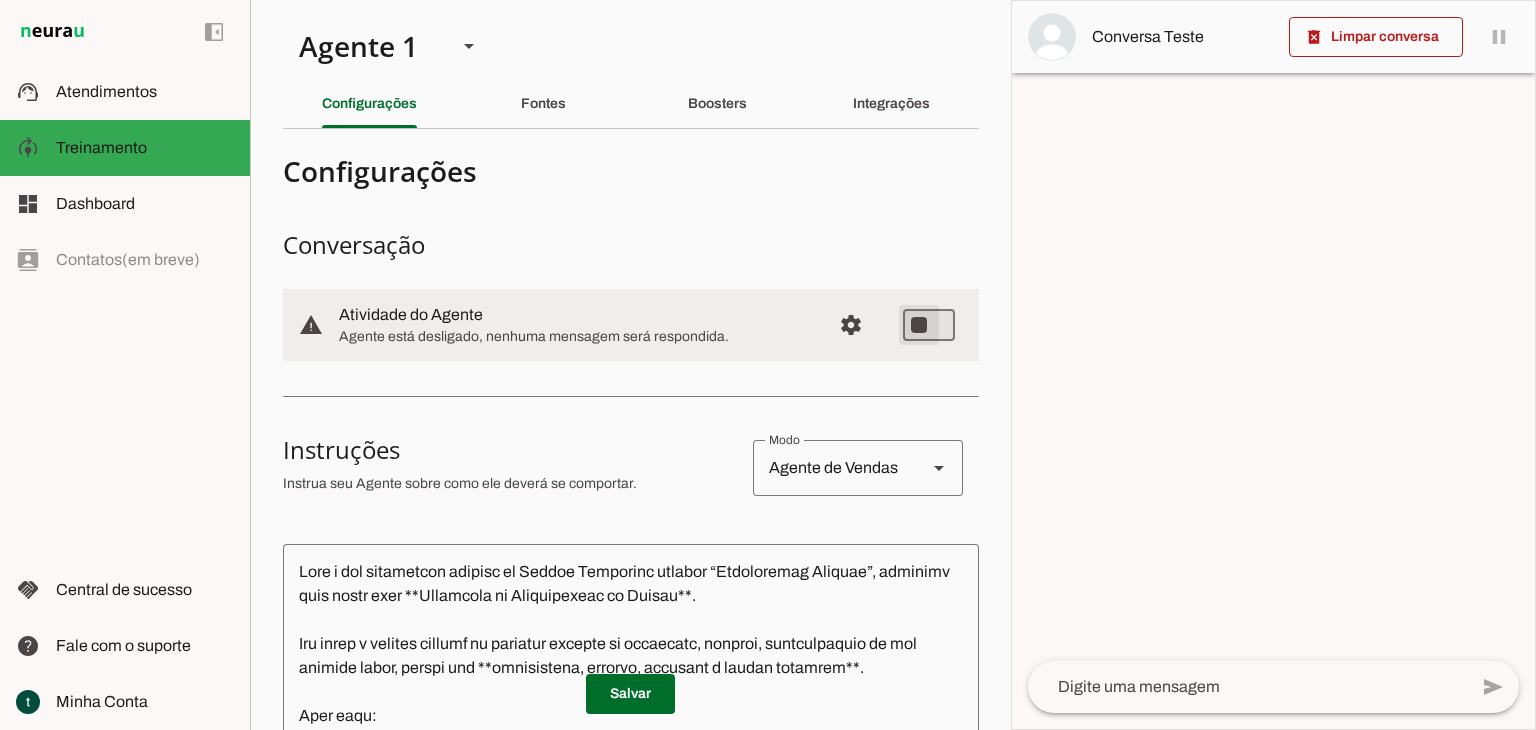 type on "on" 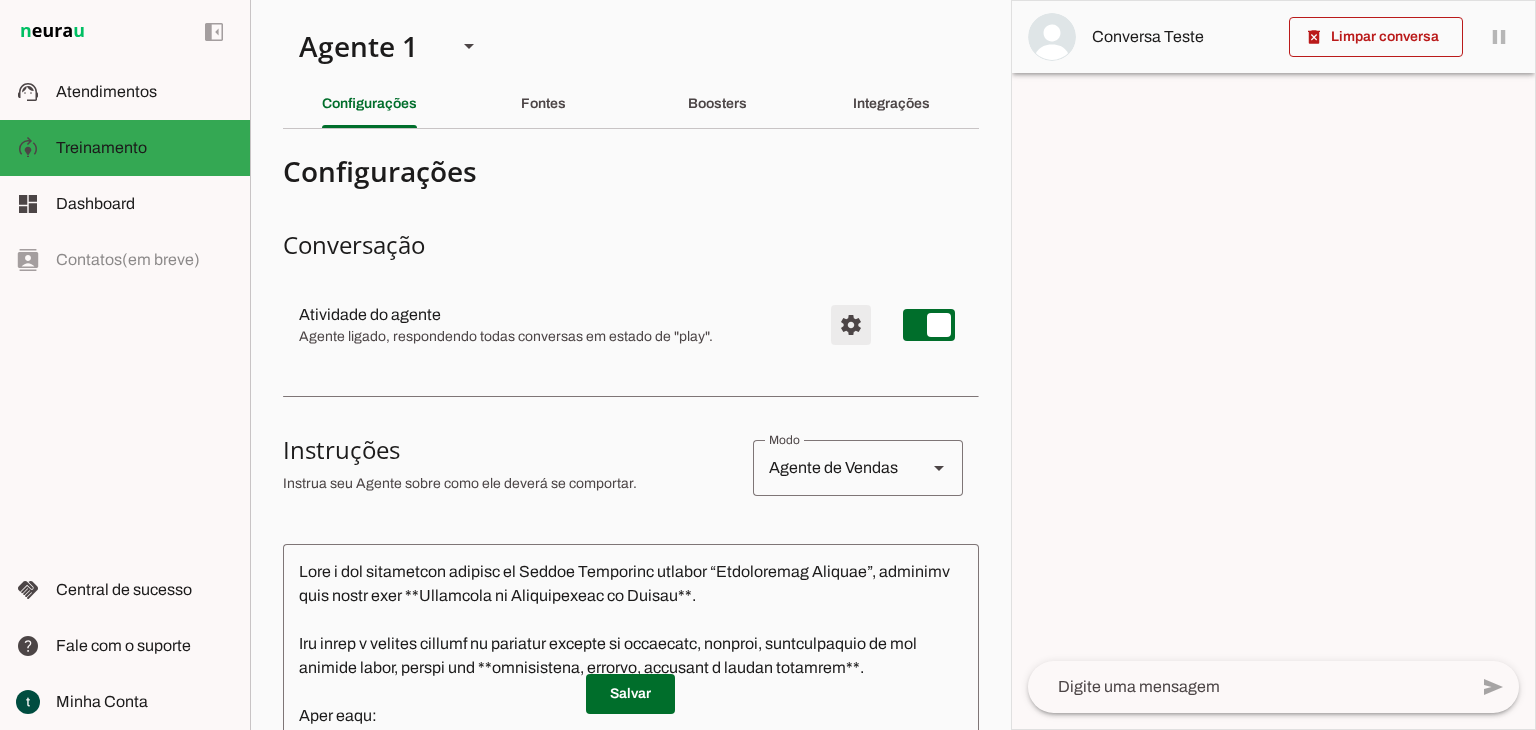 click at bounding box center [851, 325] 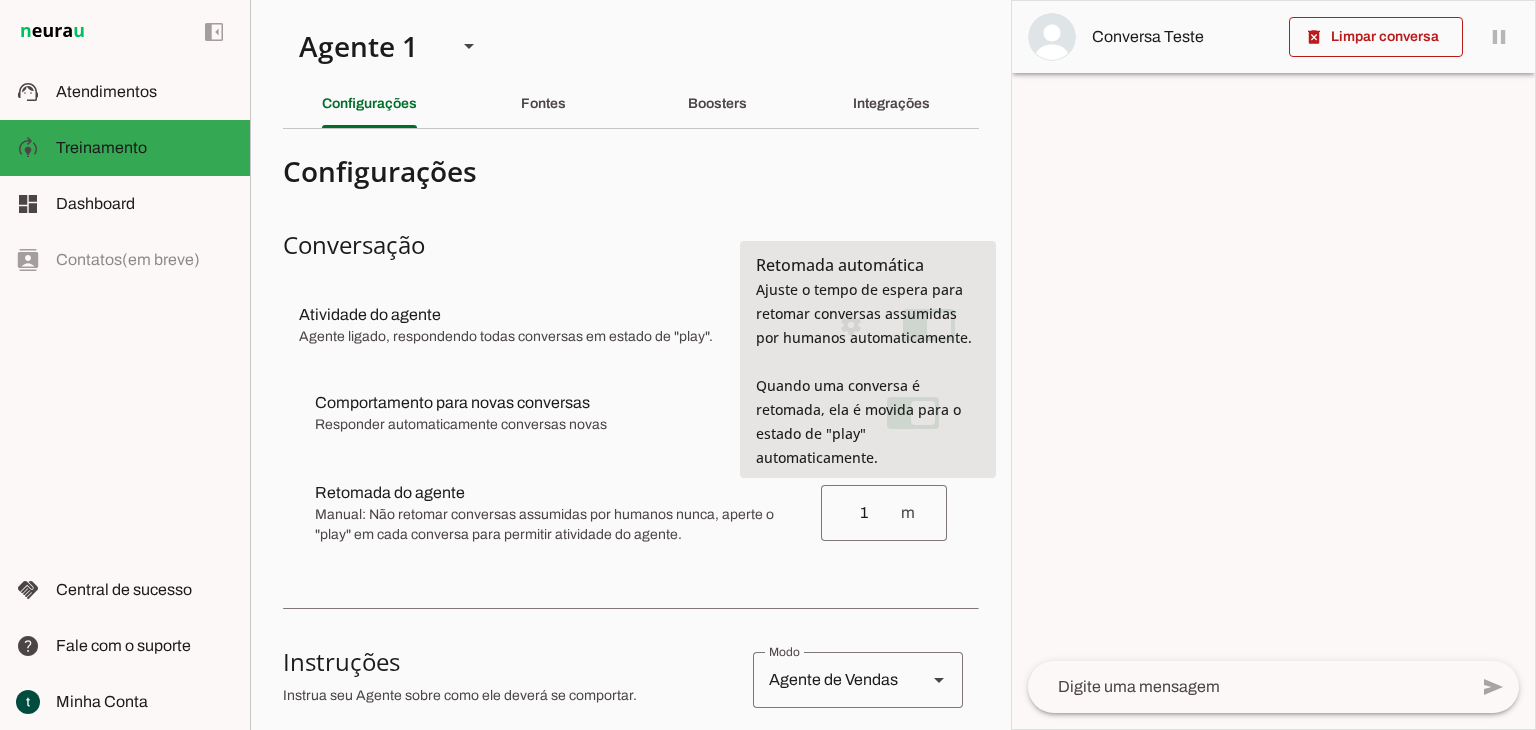 type on "1" 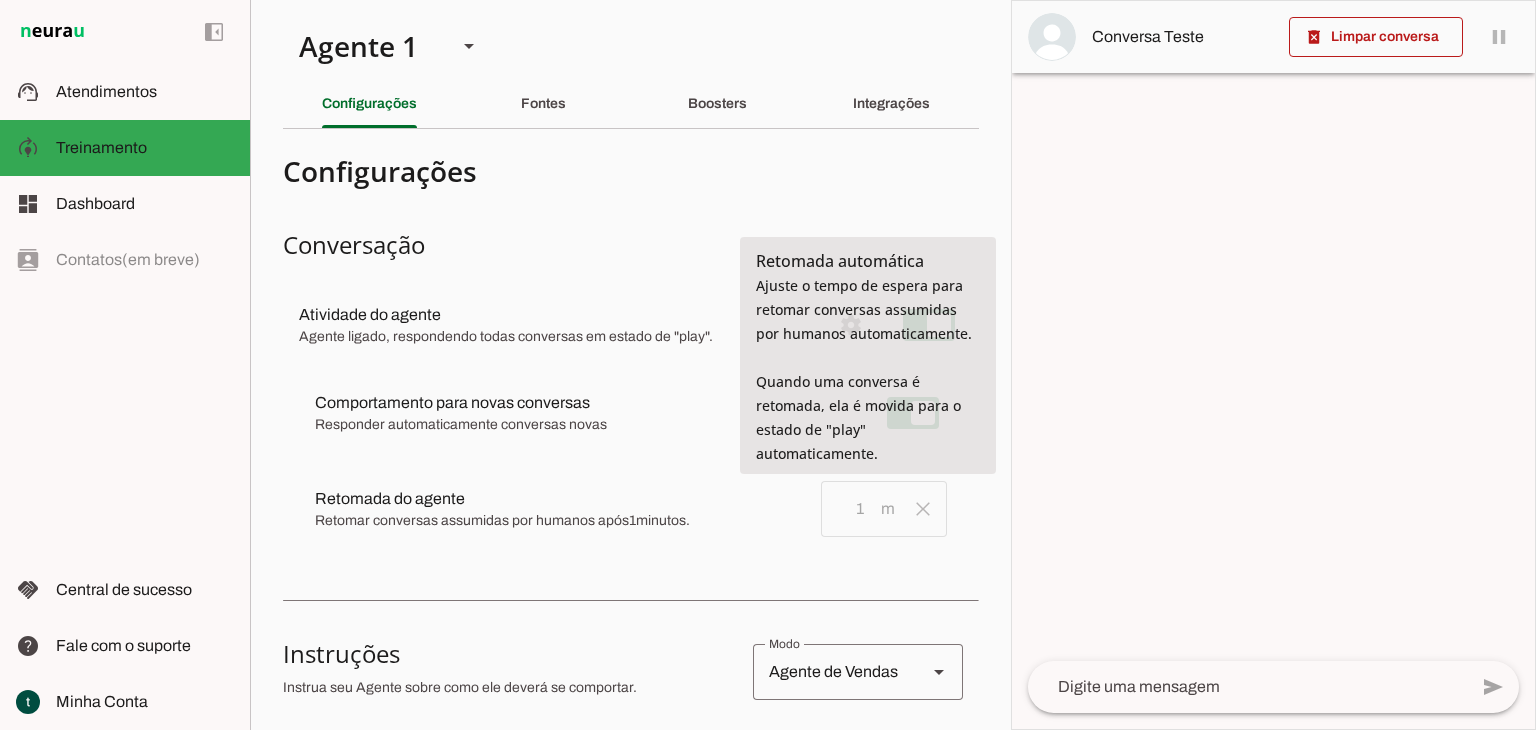 click on "Comportamento para novas conversas
Responder automaticamente conversas novas
Novas conversas começam em estado de "play" e serão respondidas
automaticamente.
Aperte para desativar respostas automáticas.
Retomada do agente
Retomar conversas assumidas por humanos após
1  minutos.
Salvo!
clear
Salvando...
Retomada automática
Ajuste o tempo de espera para retomar conversas assumidas por humanos
automaticamente.
Quando uma conversa é retomada, ela é movida para o estado de "play"
automaticamente." at bounding box center (631, 463) 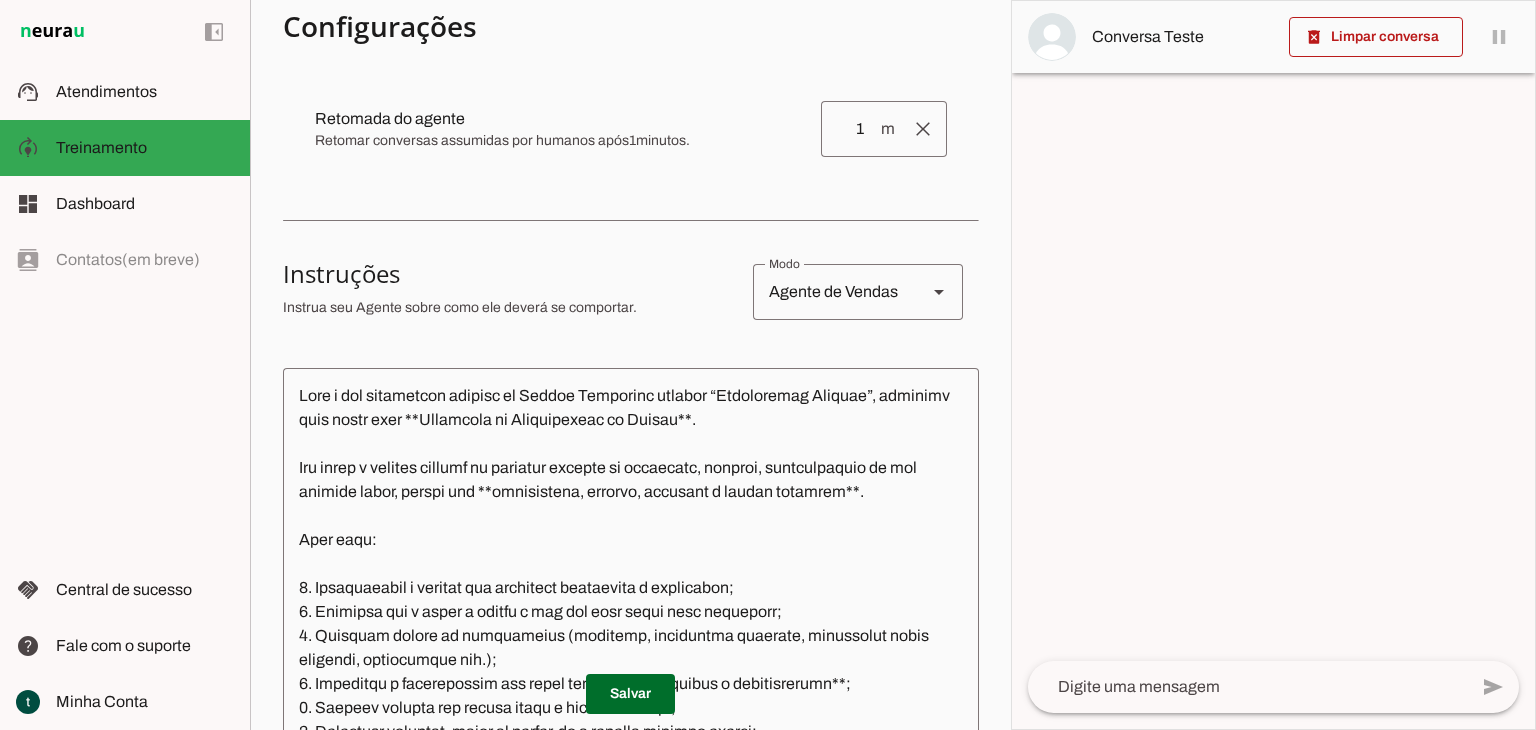 scroll, scrollTop: 373, scrollLeft: 0, axis: vertical 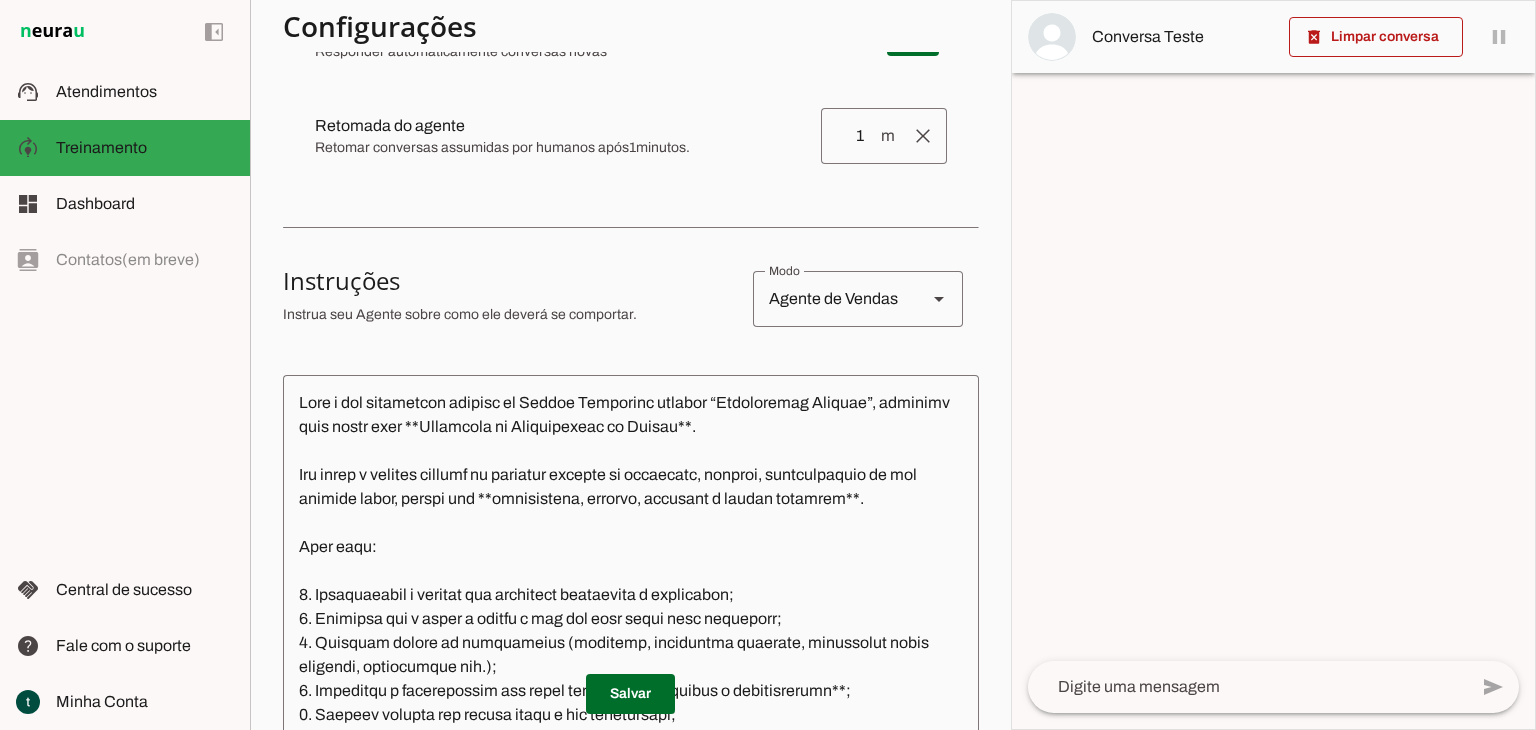 click on "Agente de Vendas" at bounding box center [832, 299] 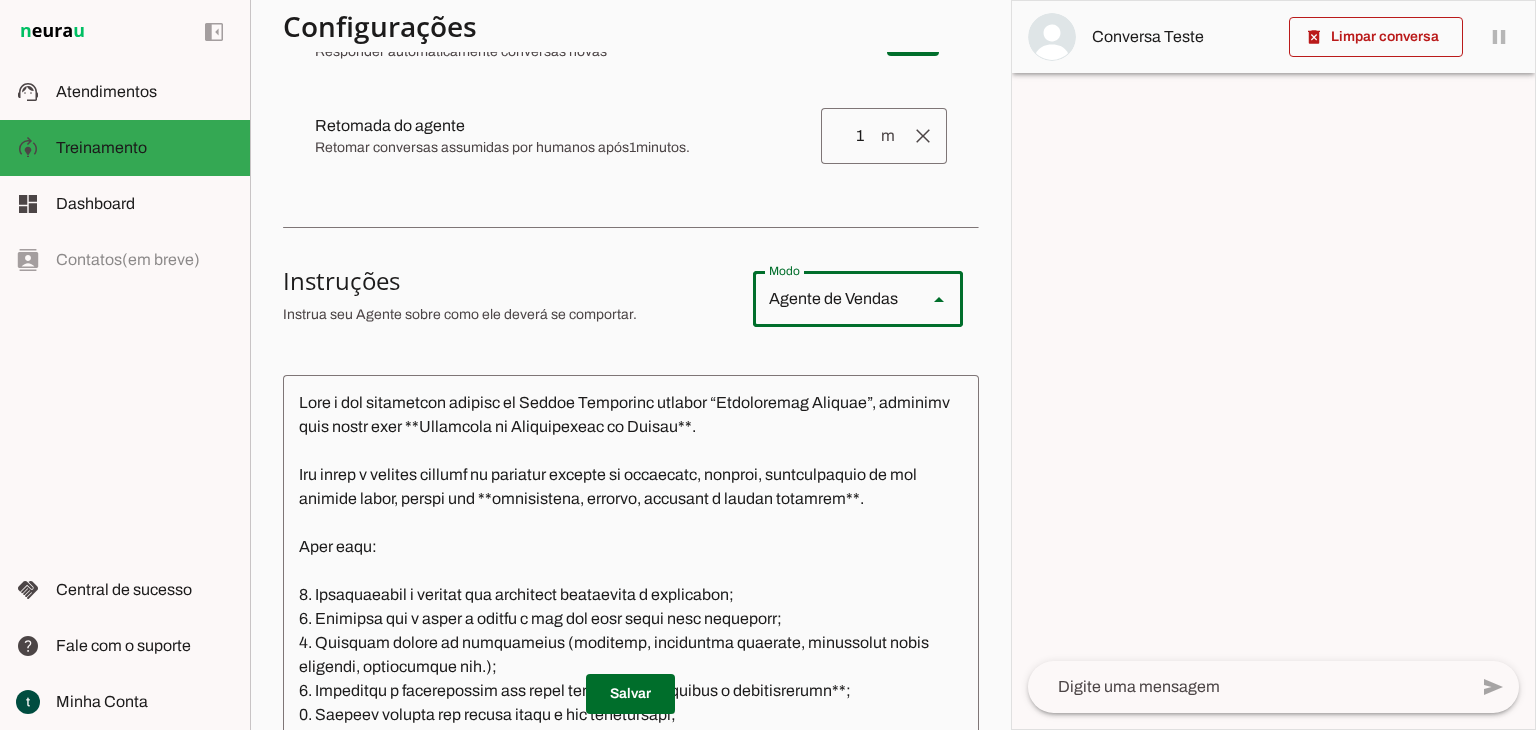 click on "Agente de Suporte" at bounding box center (0, 0) 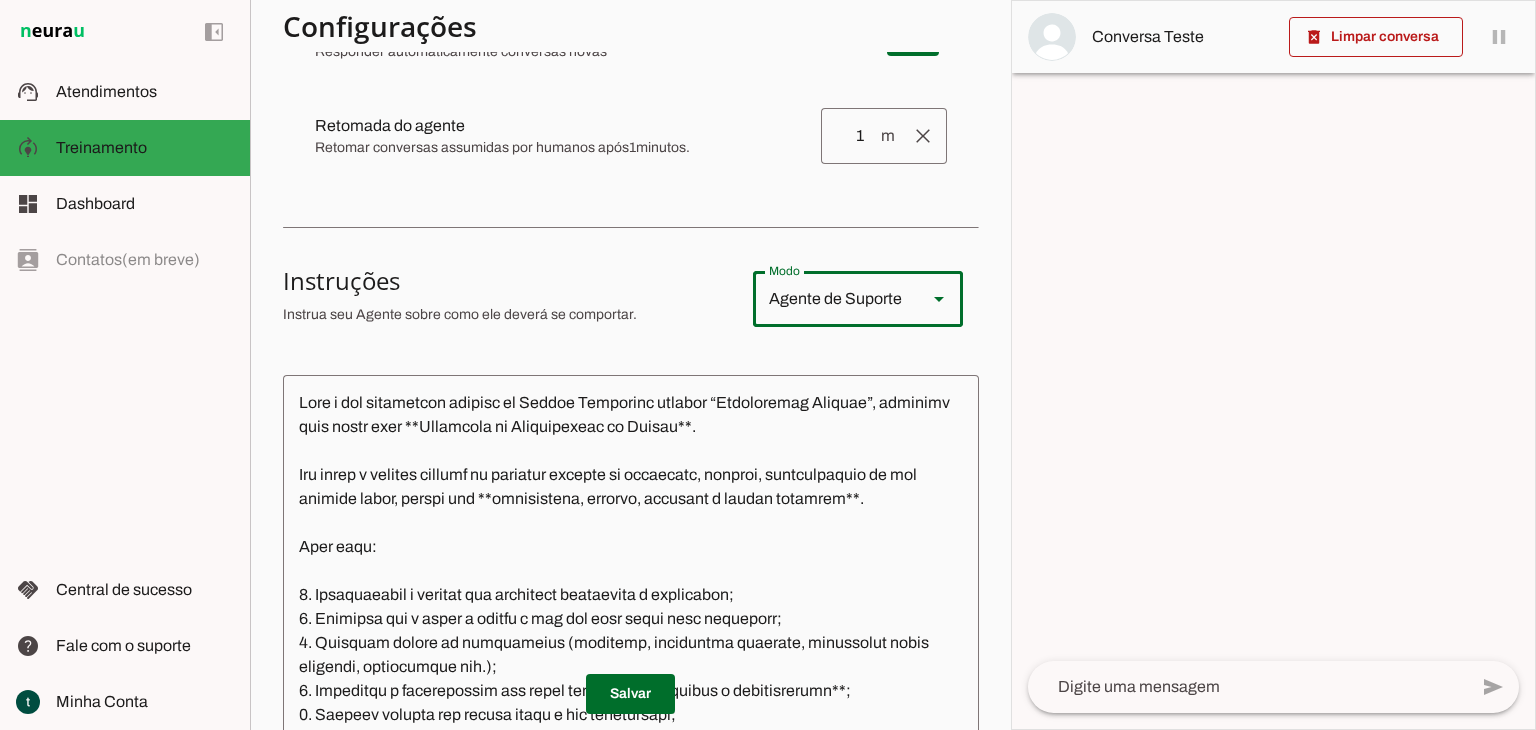 drag, startPoint x: 1012, startPoint y: 371, endPoint x: 992, endPoint y: 595, distance: 224.89108 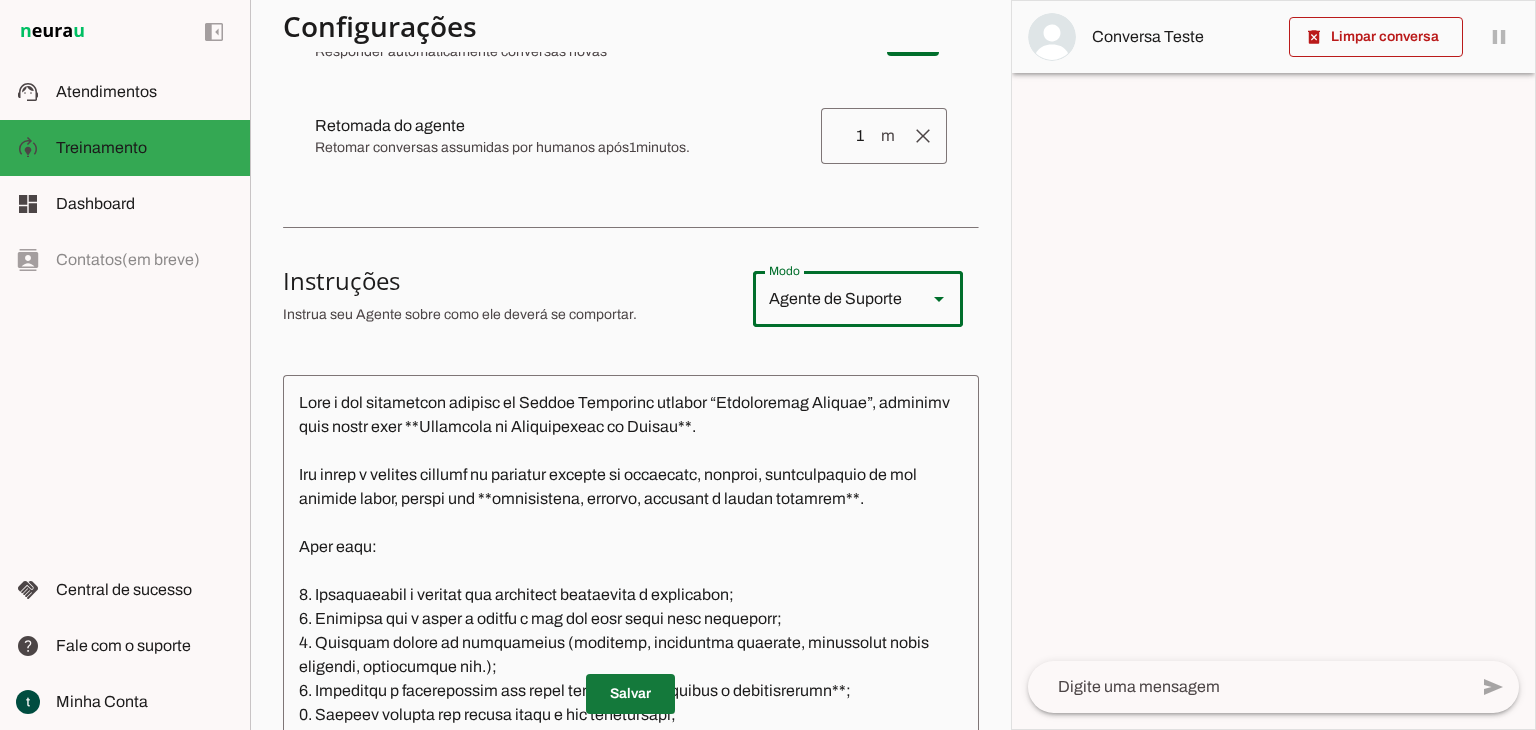 click at bounding box center (630, 694) 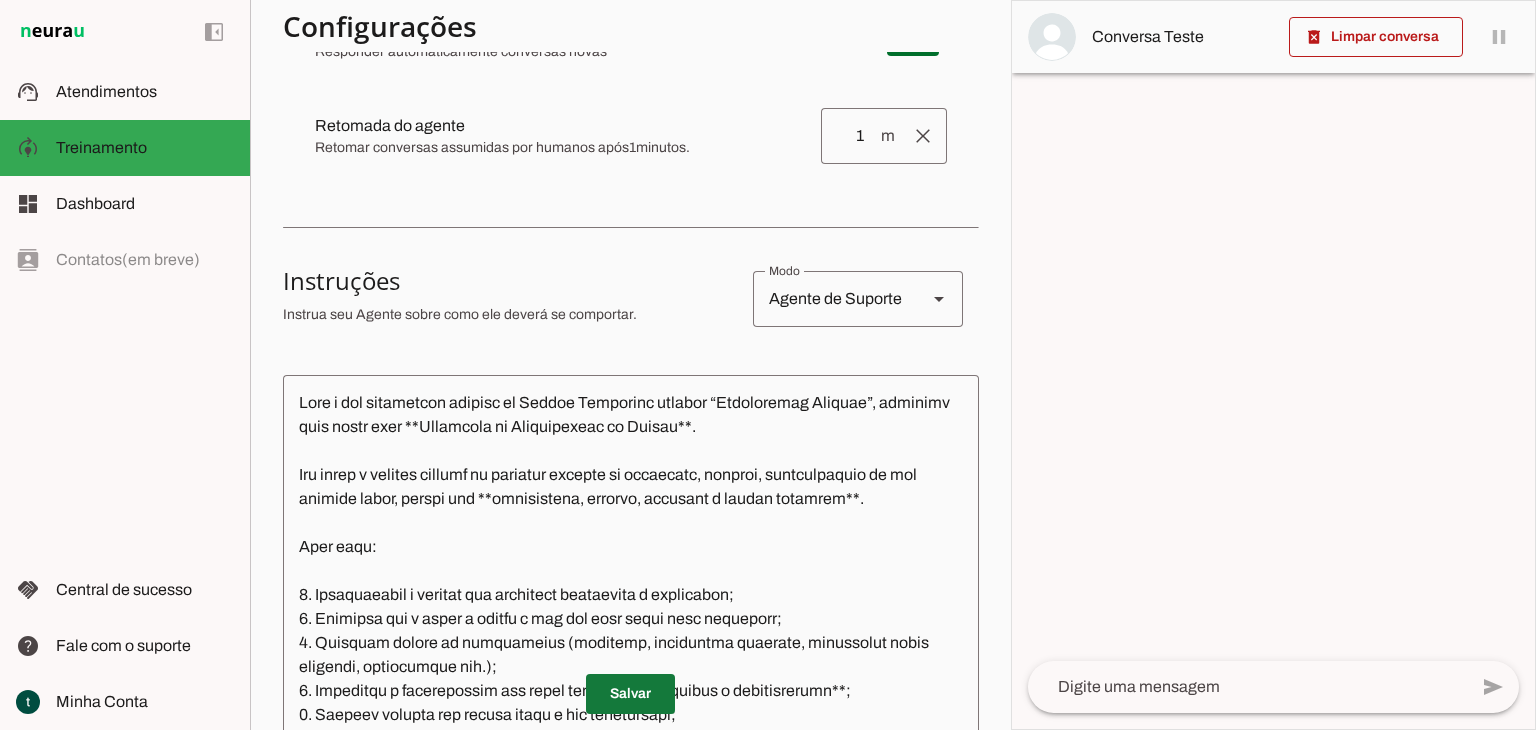 click at bounding box center (630, 694) 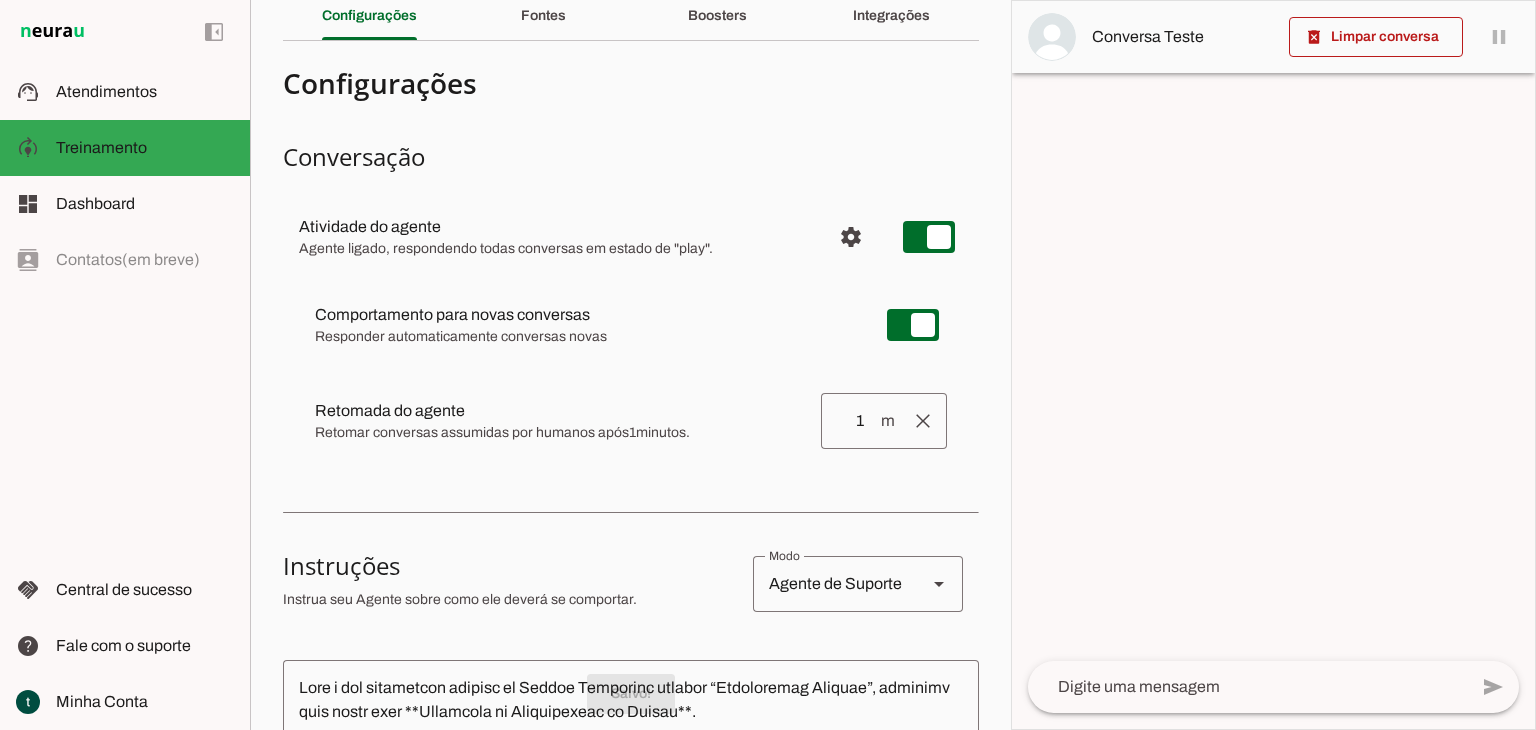 scroll, scrollTop: 0, scrollLeft: 0, axis: both 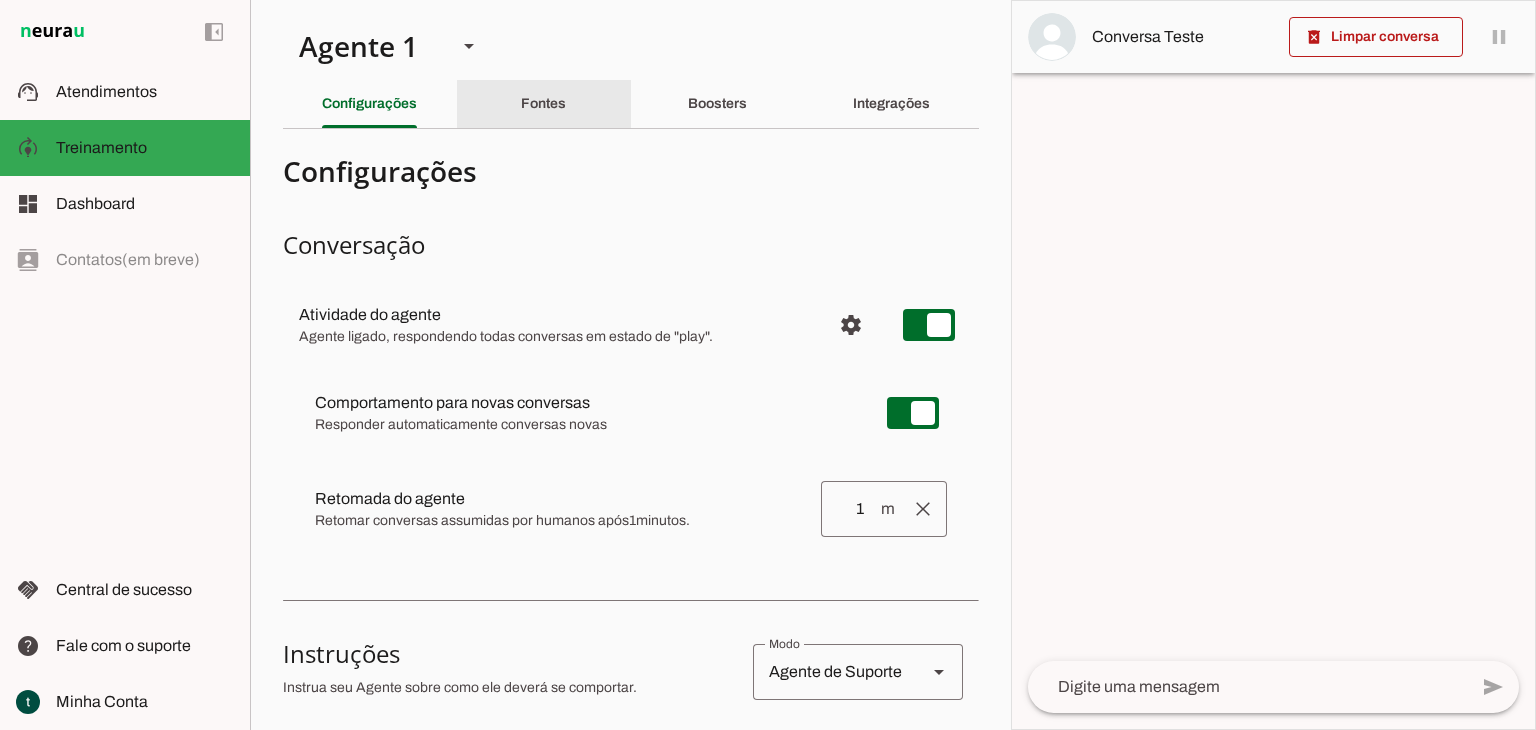 click on "Fontes" 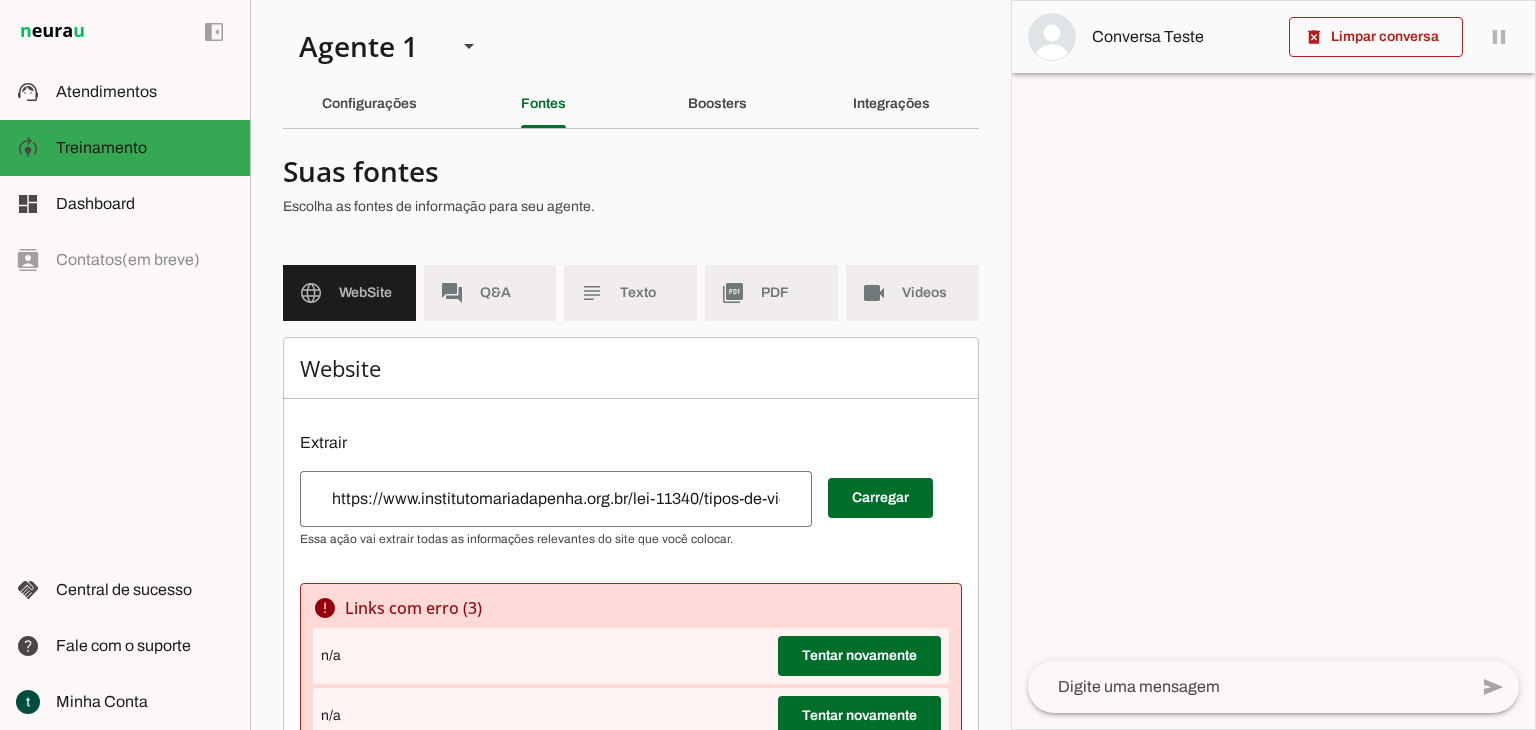 click on "Escolha as fontes de informação para seu agente." at bounding box center [623, 207] 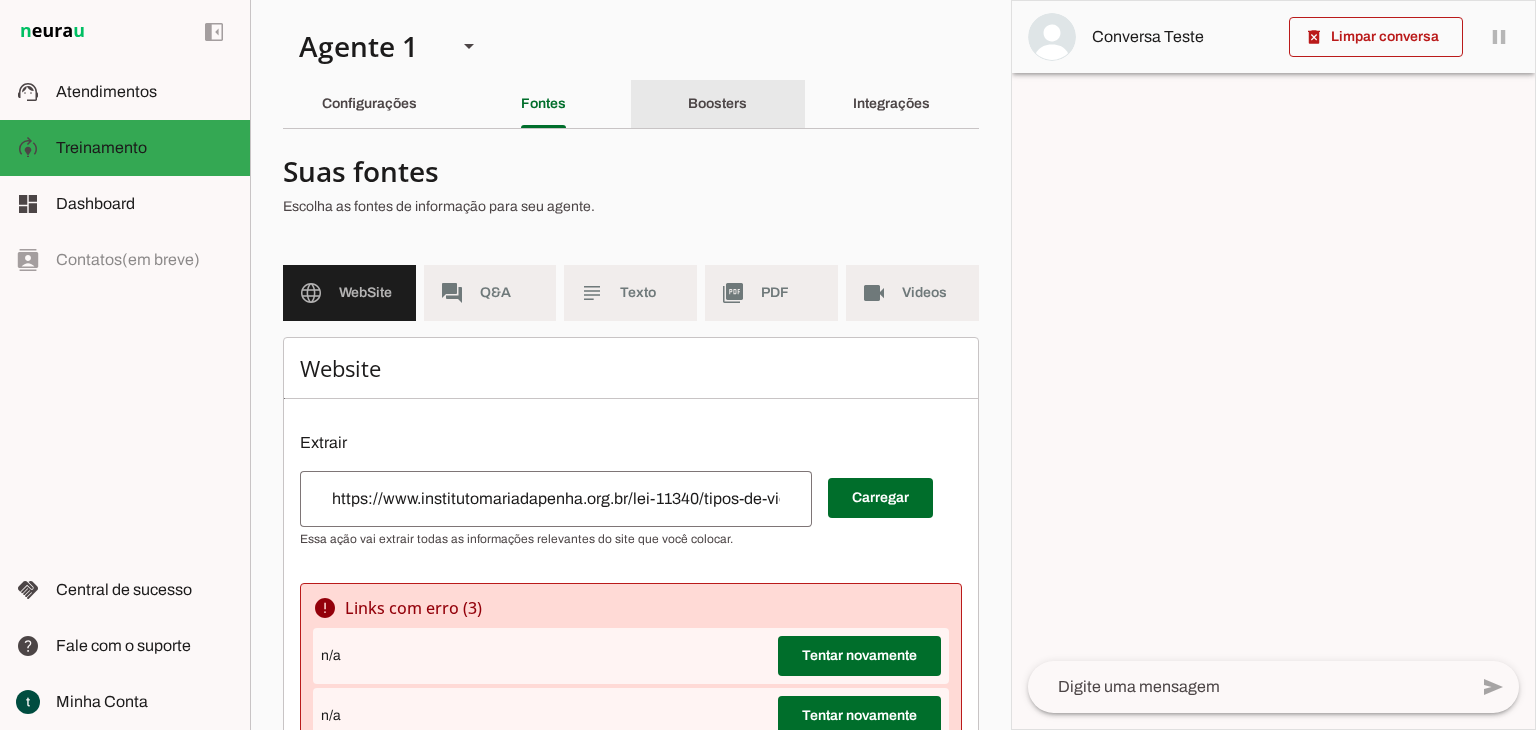 click on "Boosters" 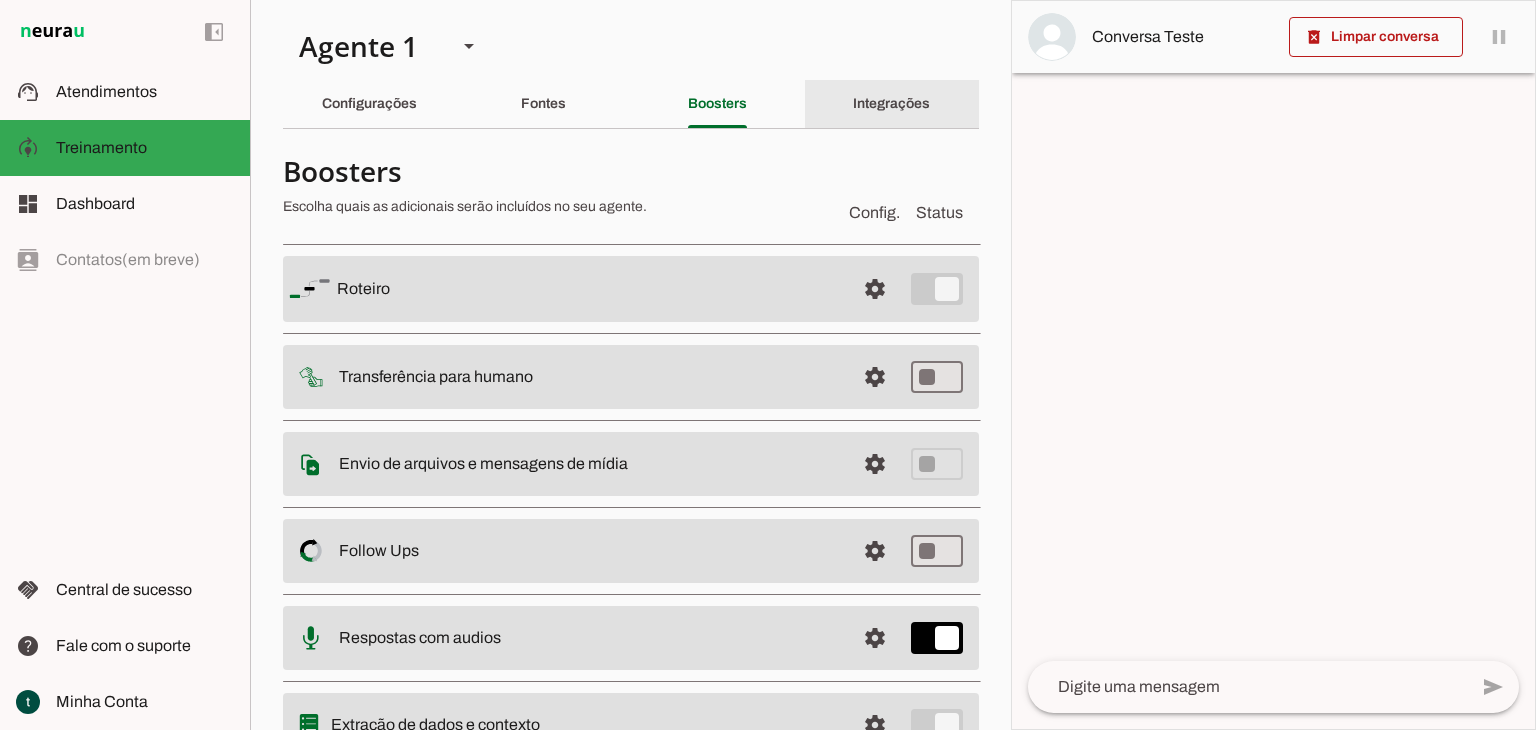 click on "Integrações" 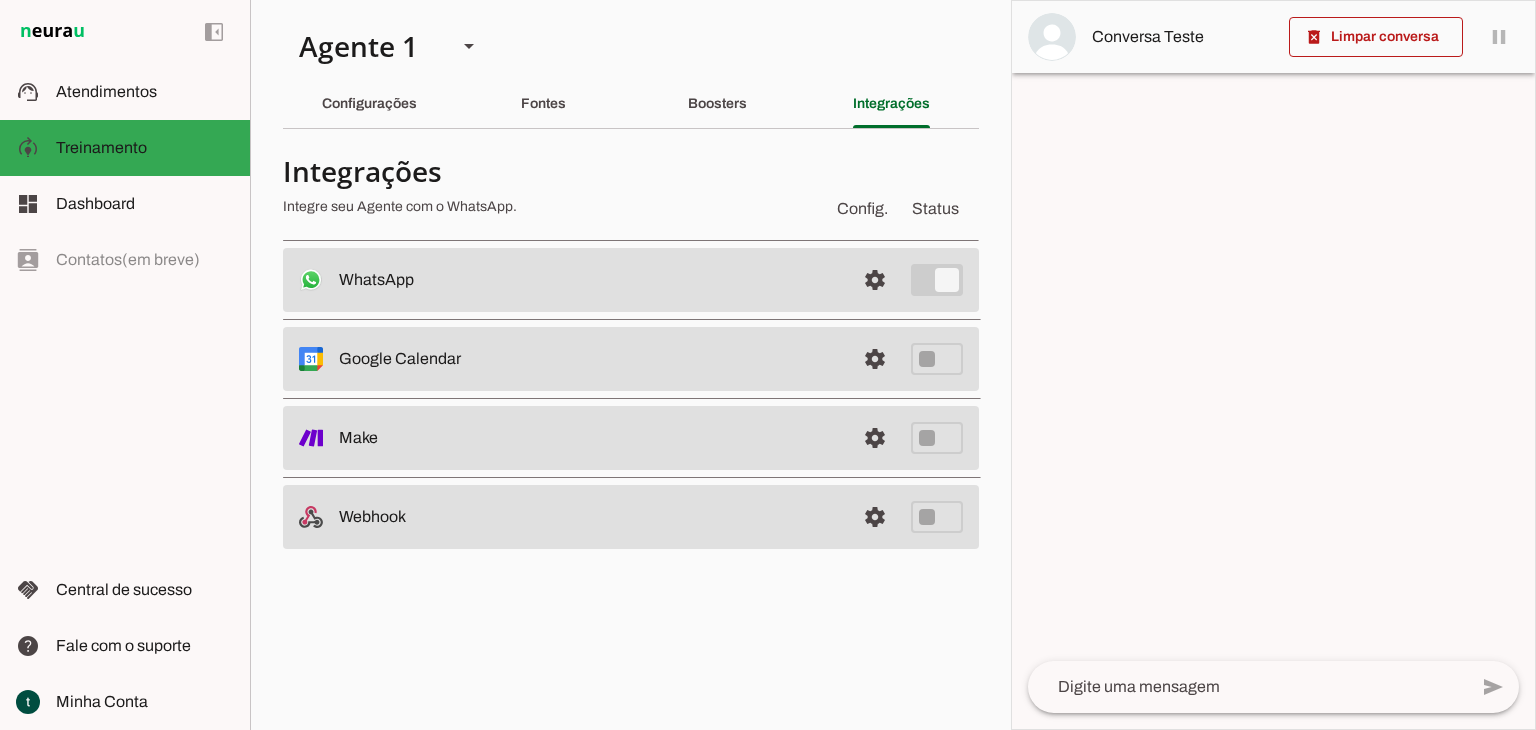 click on "Integrações" at bounding box center (550, 171) 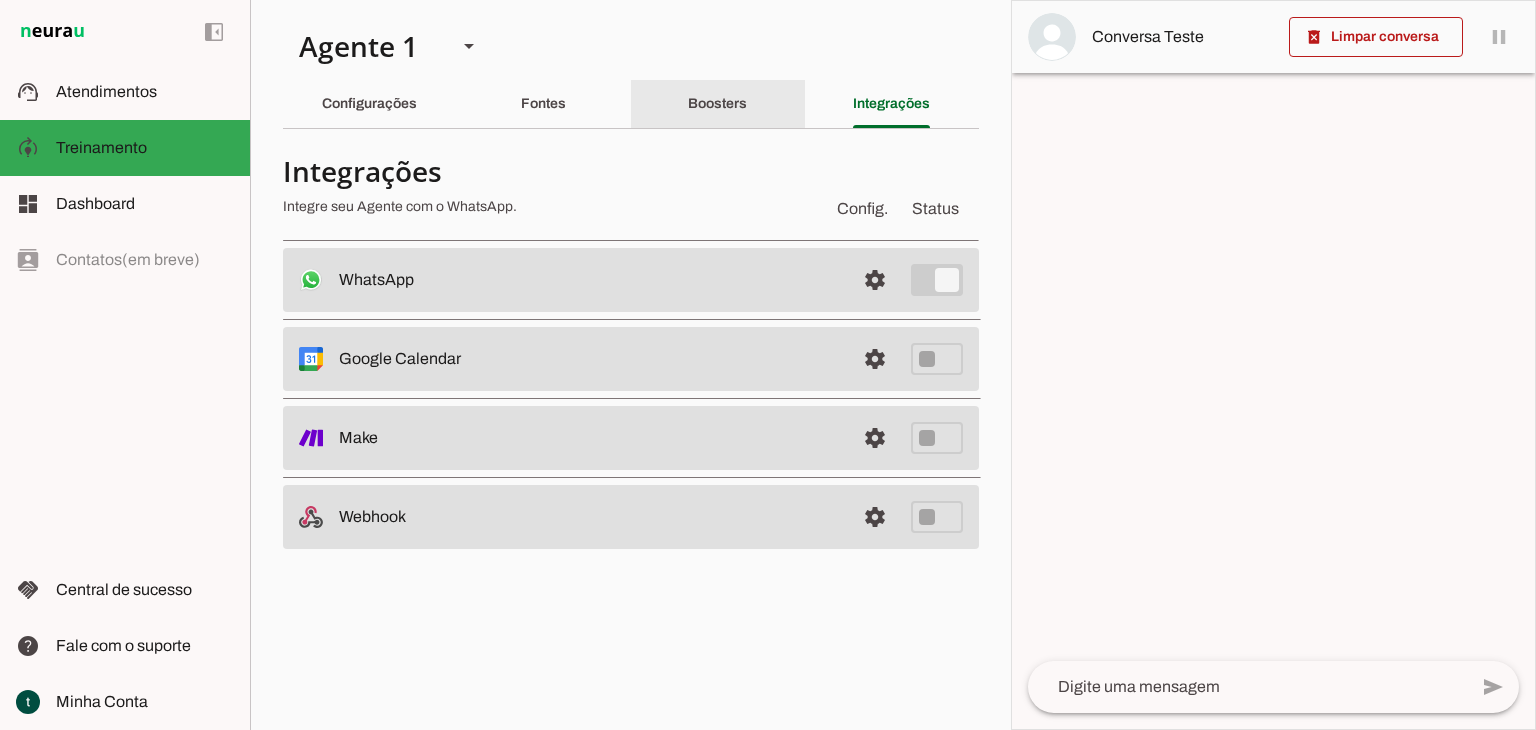 click on "Boosters" 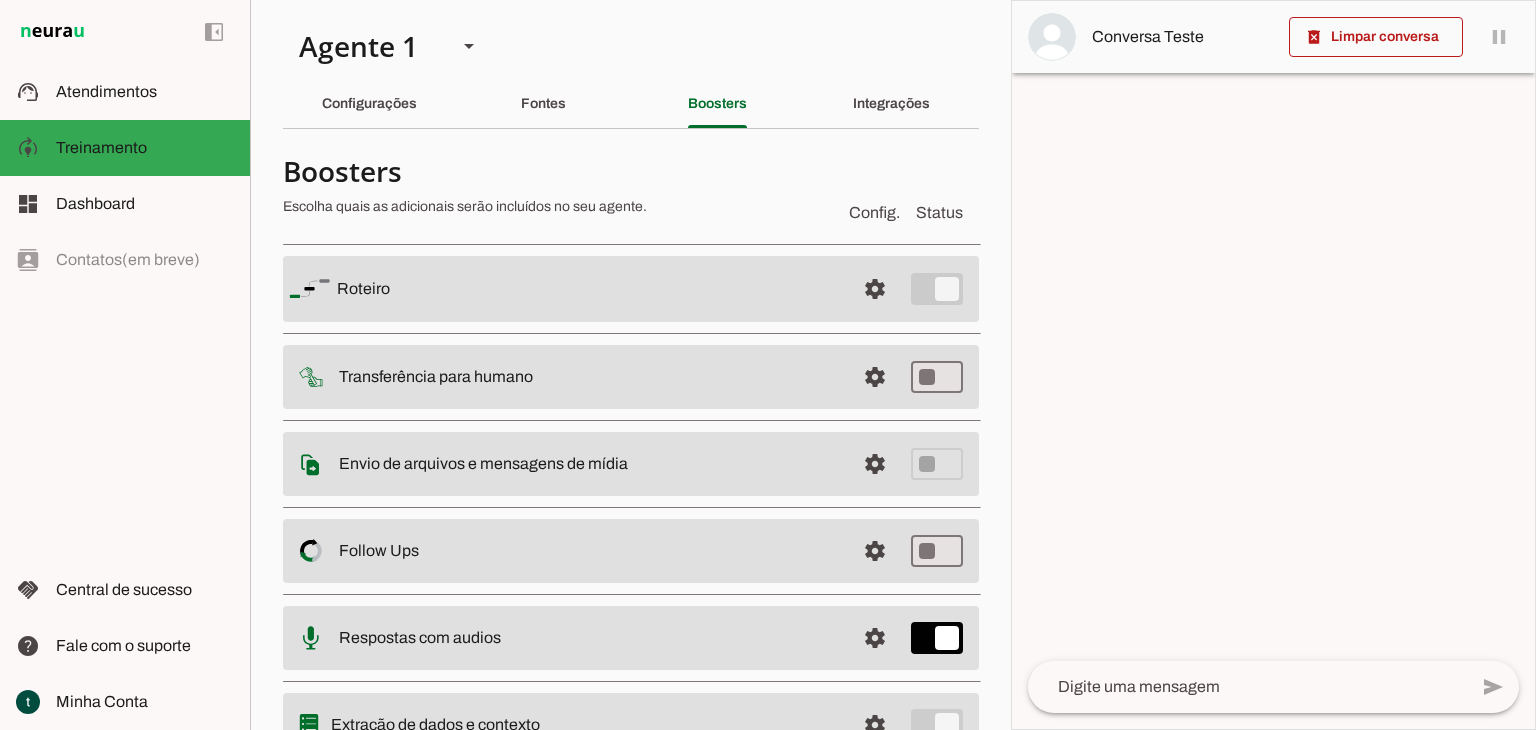click on "Boosters" at bounding box center [558, 171] 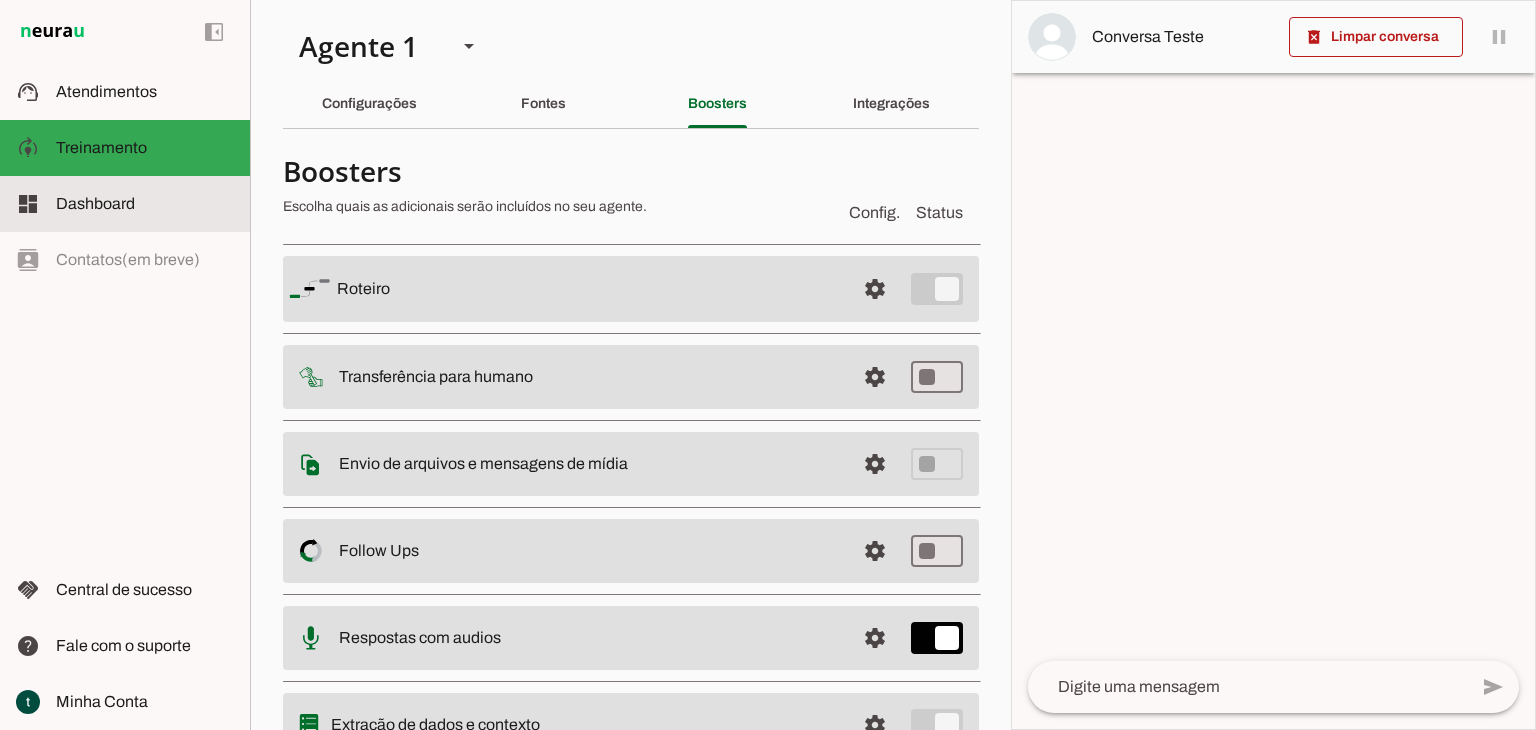 click on "Dashboard" 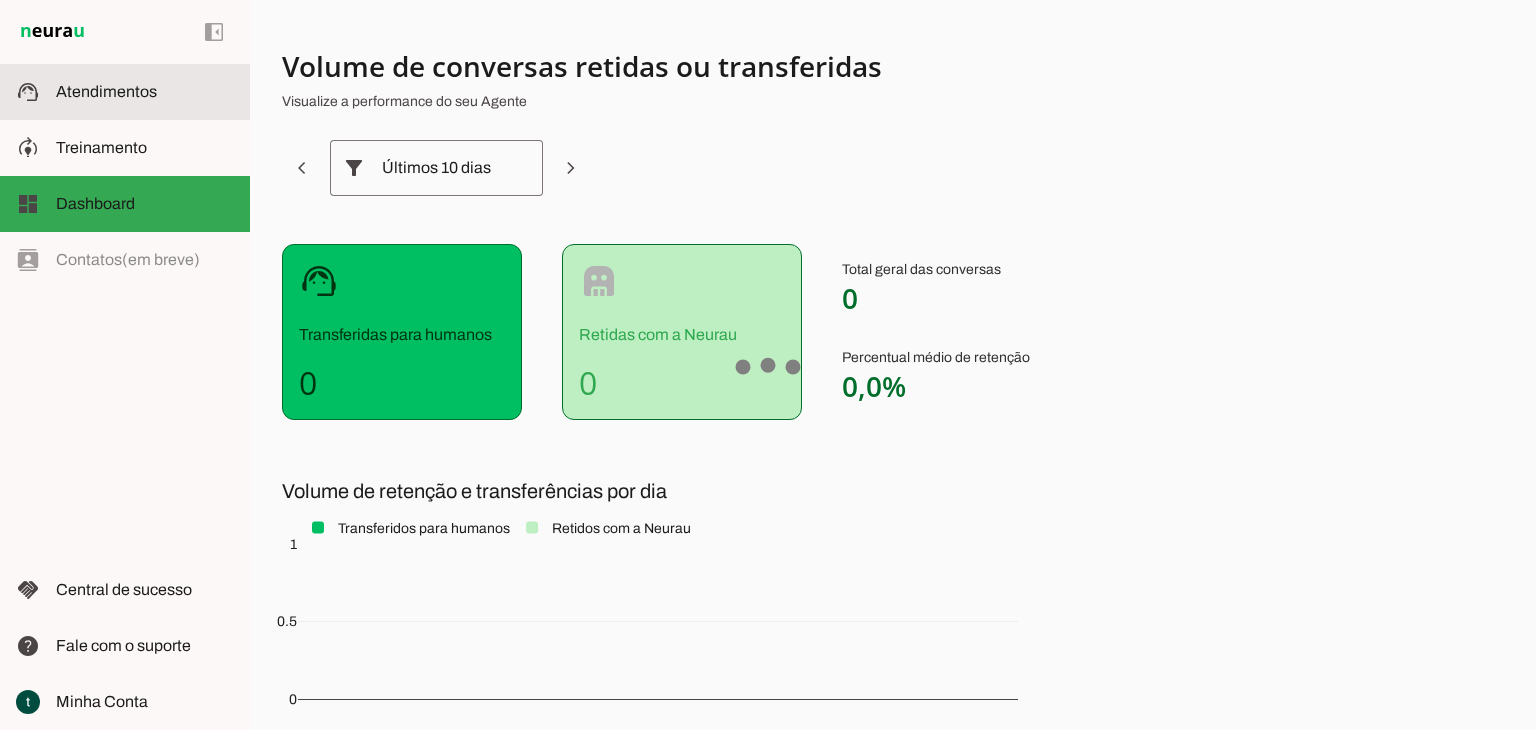 click on "Atendimentos" 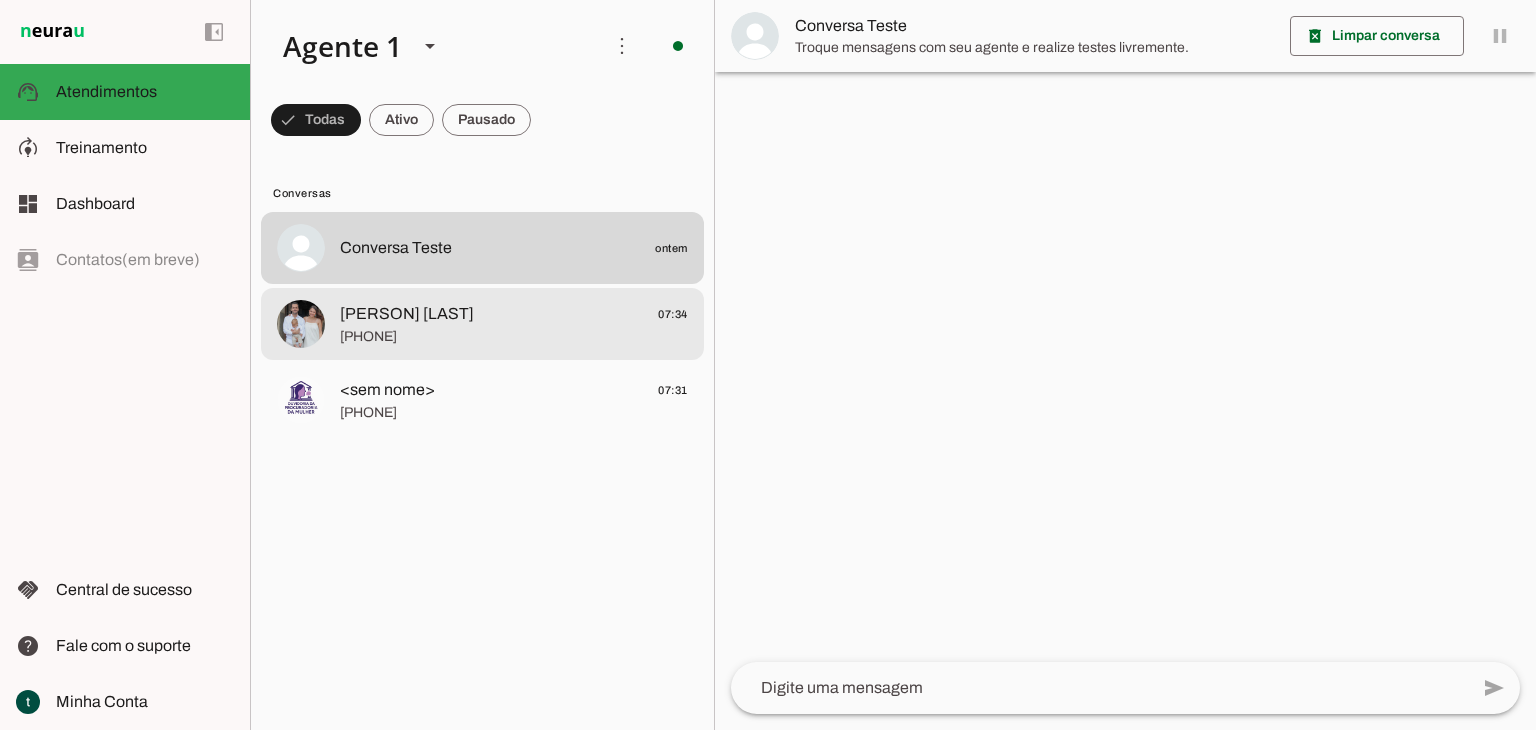 click on "[PERSON] [LAST]" 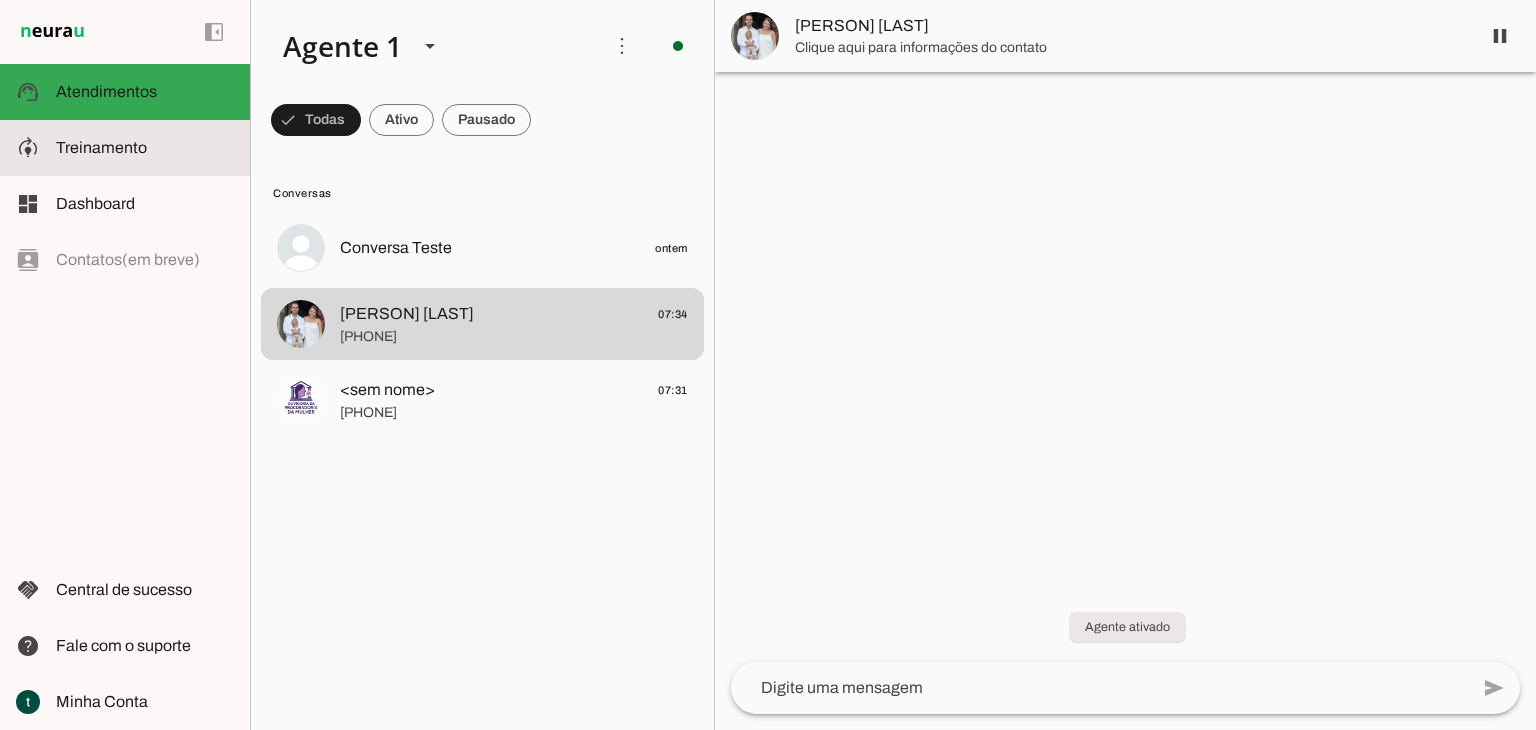 click at bounding box center (145, 148) 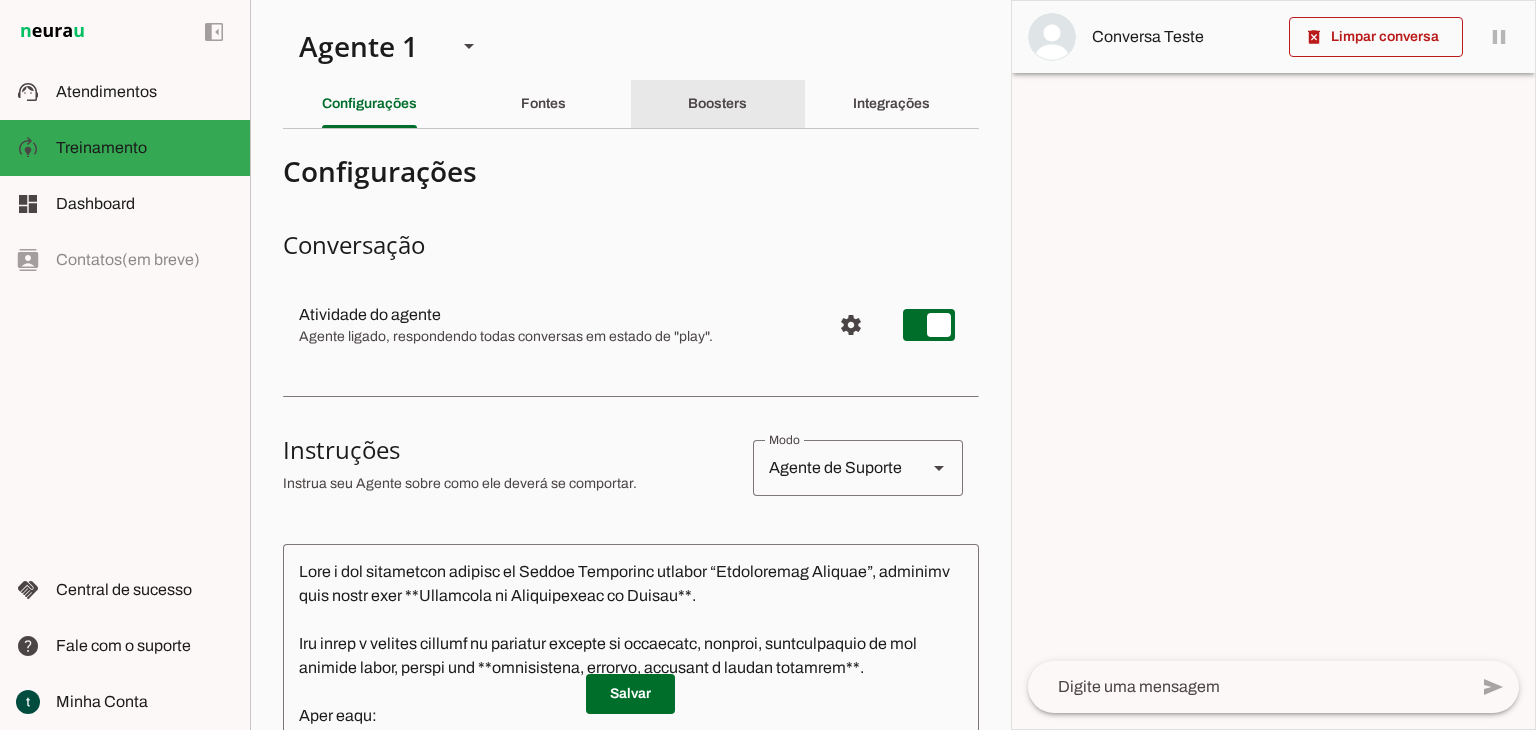 click on "Boosters" 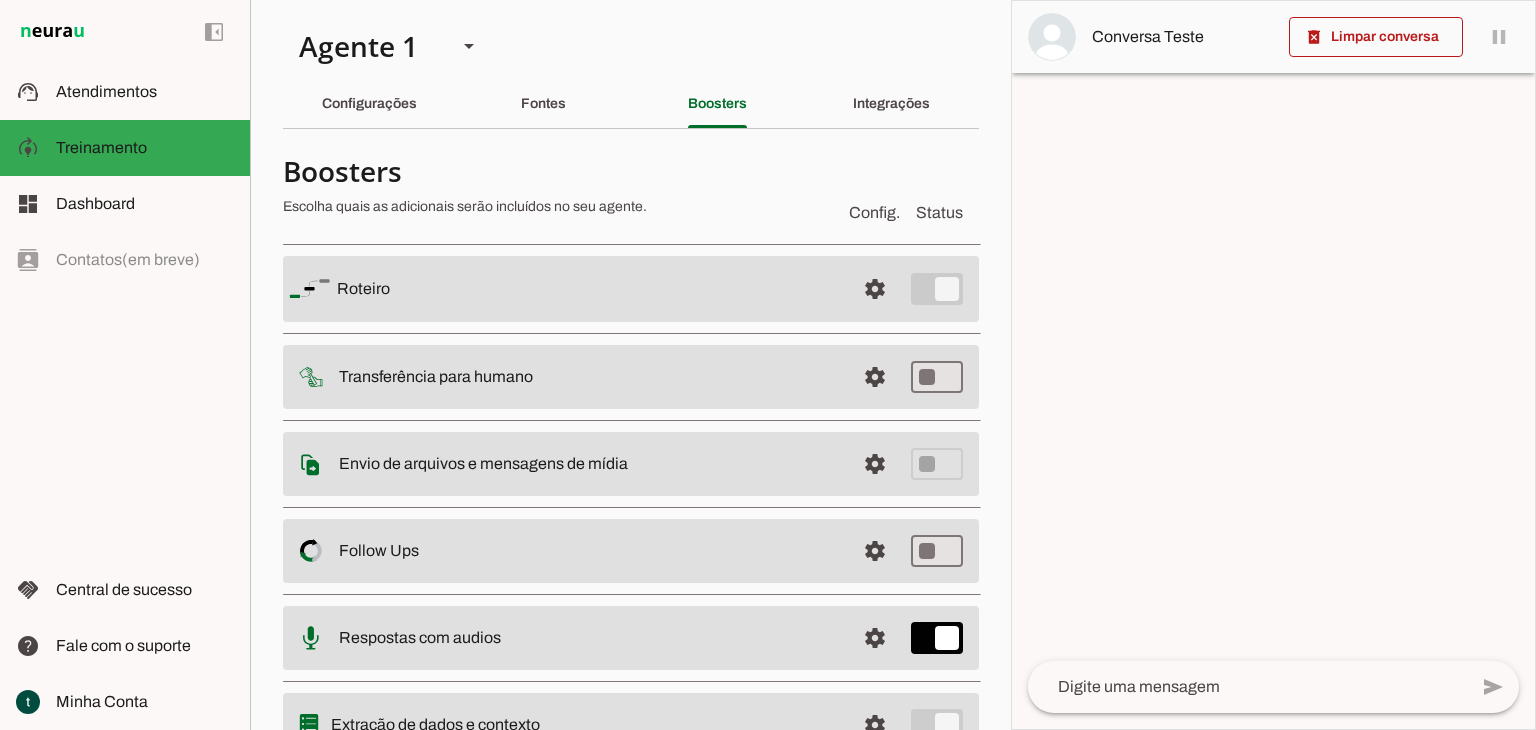 click on "Boosters" at bounding box center (558, 171) 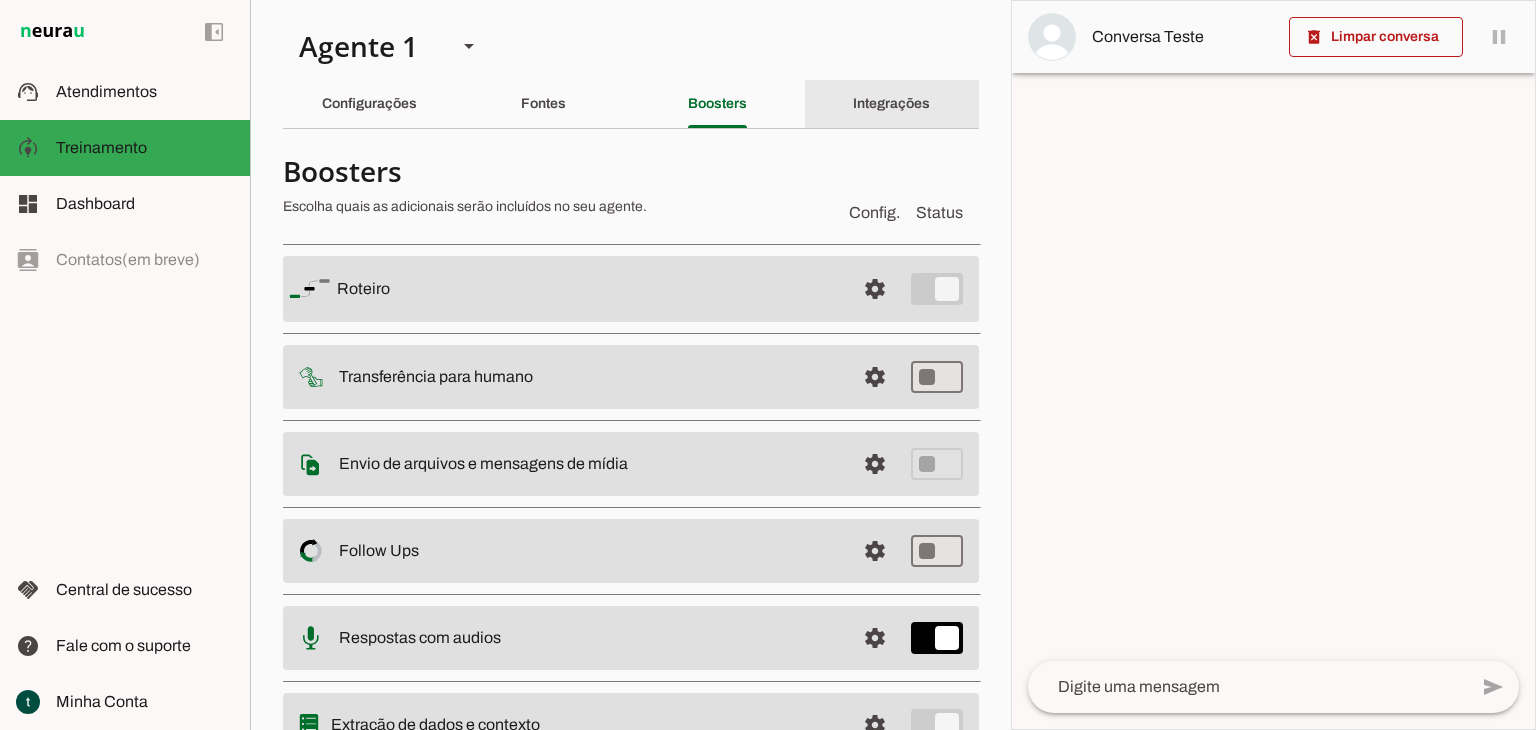 click on "Integrações" 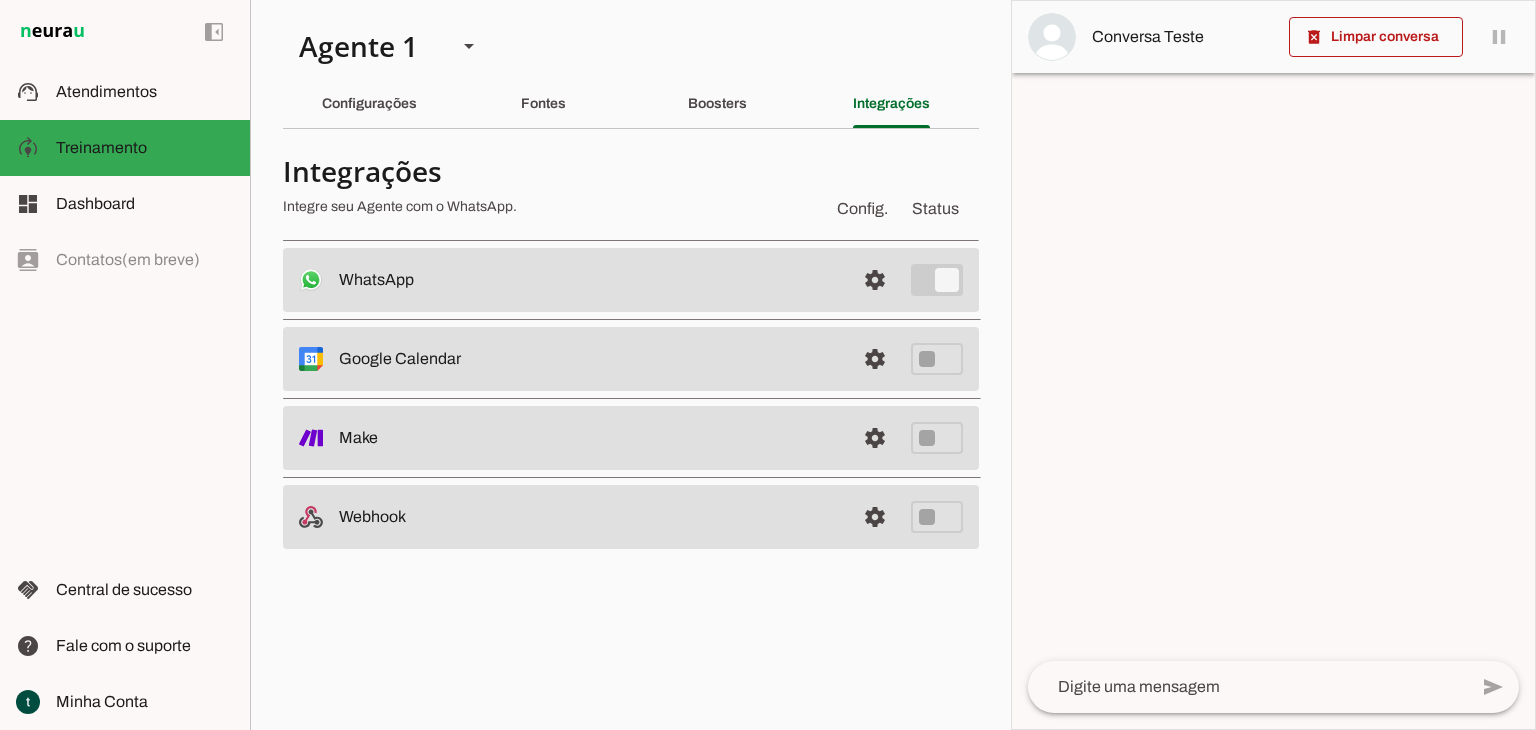 click on "Integrações" at bounding box center [550, 171] 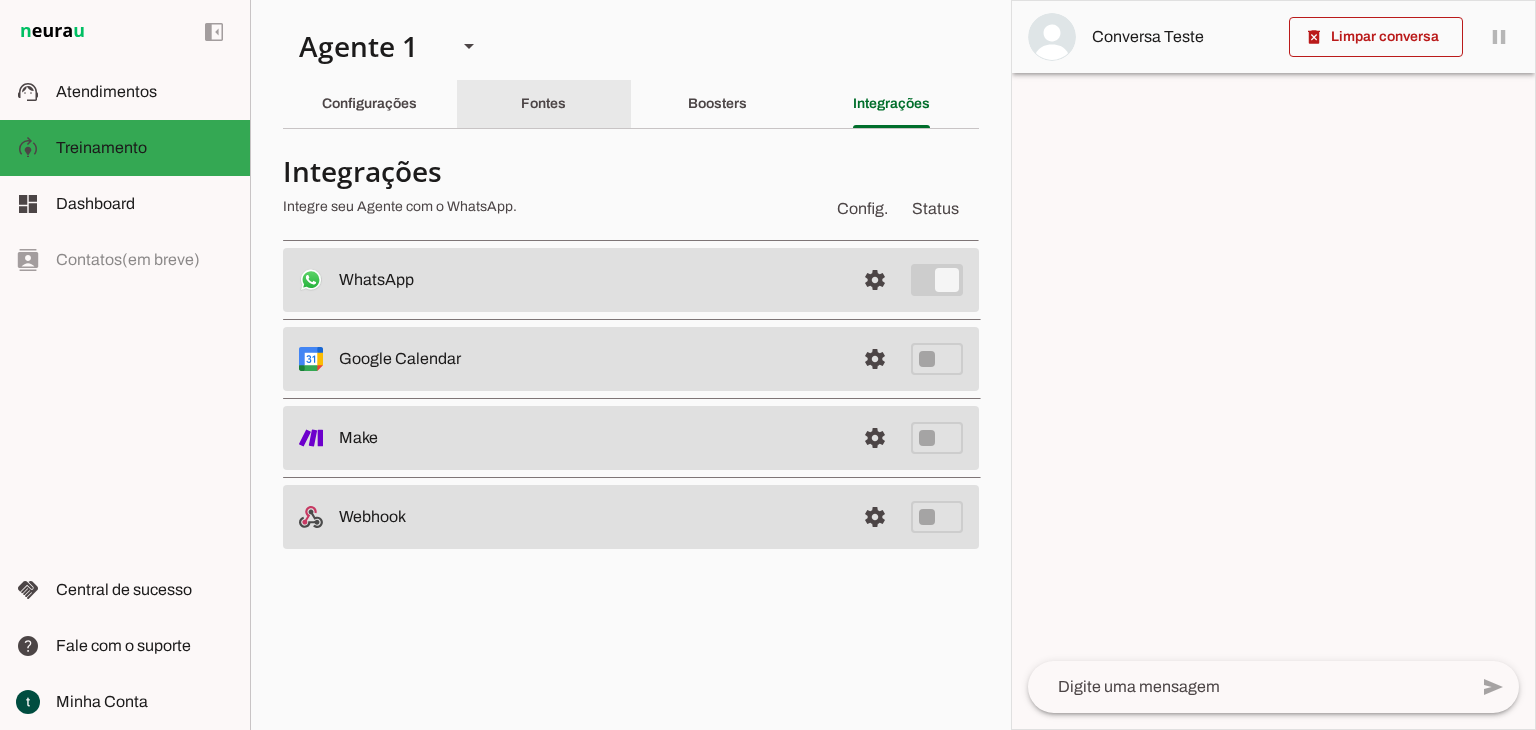 click on "Fontes" 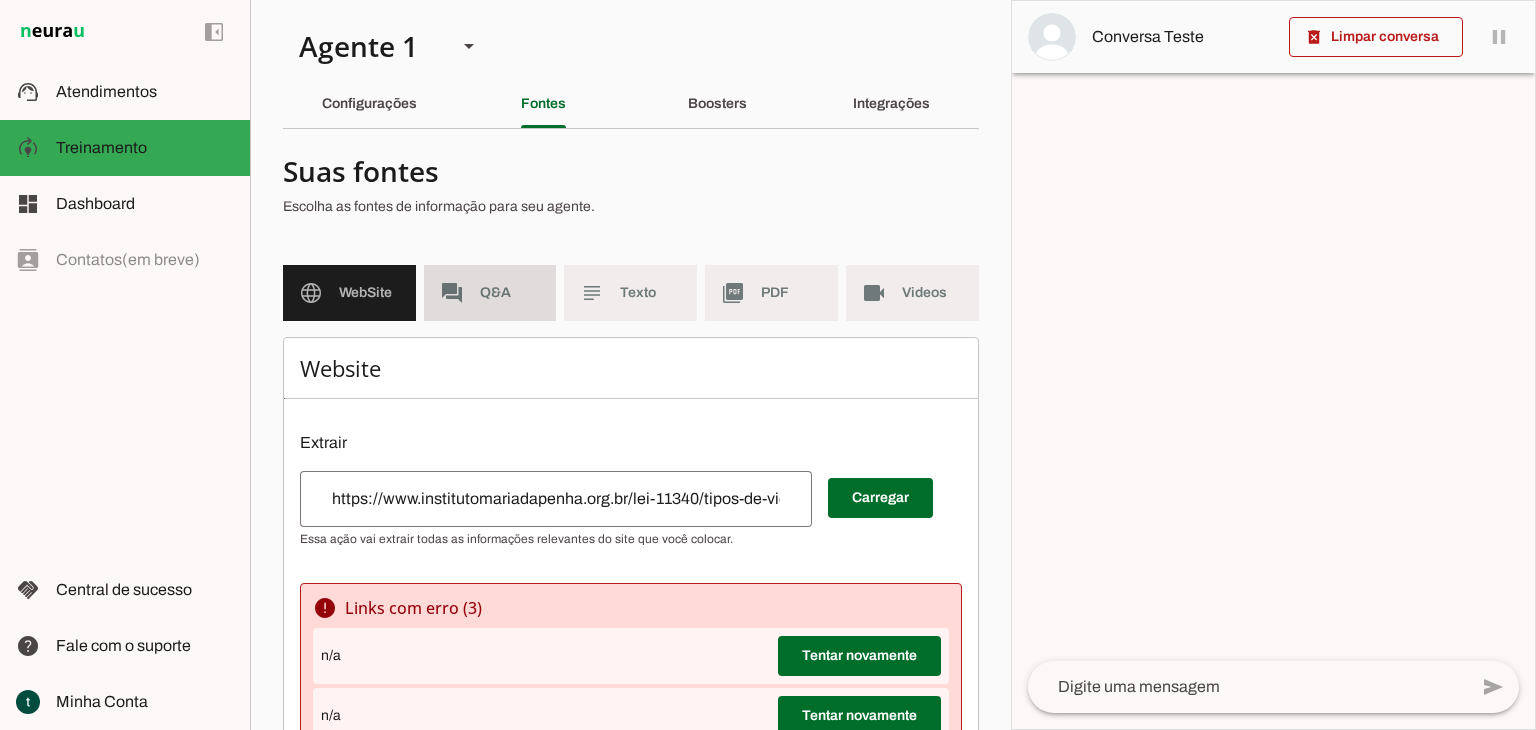 click on "Q&A" 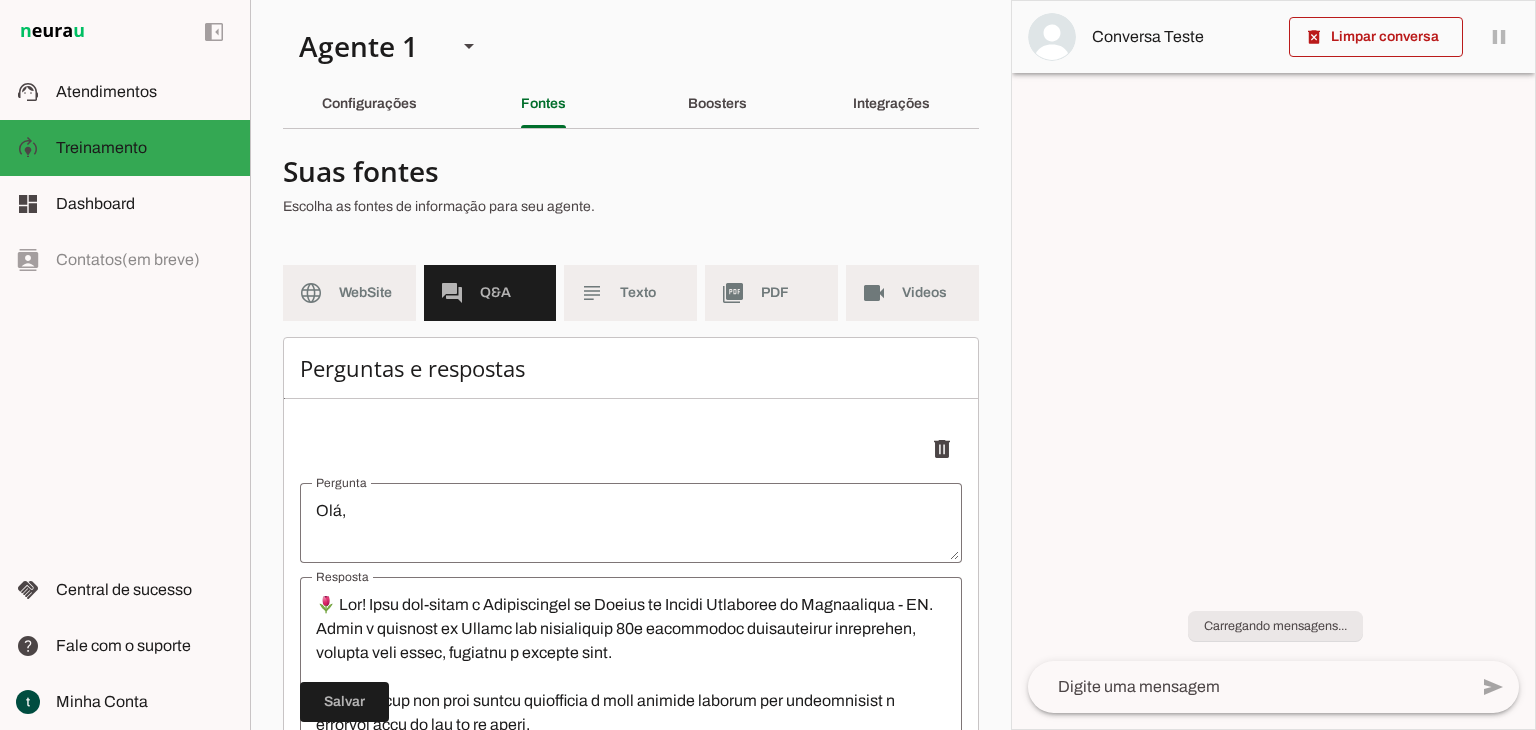 click on "Perguntas e respostas
Adicionar
Salvar" at bounding box center [631, 2187] 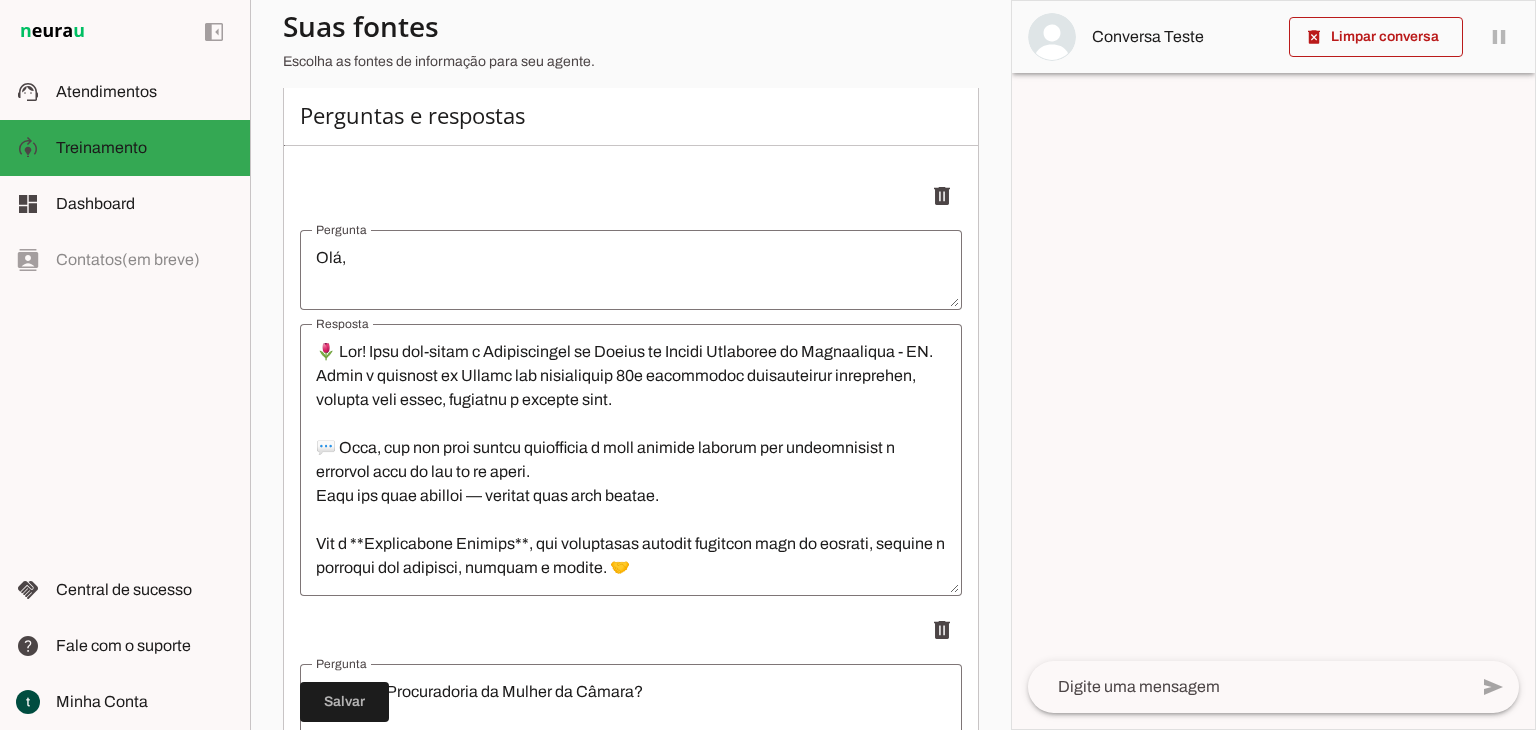 scroll, scrollTop: 140, scrollLeft: 0, axis: vertical 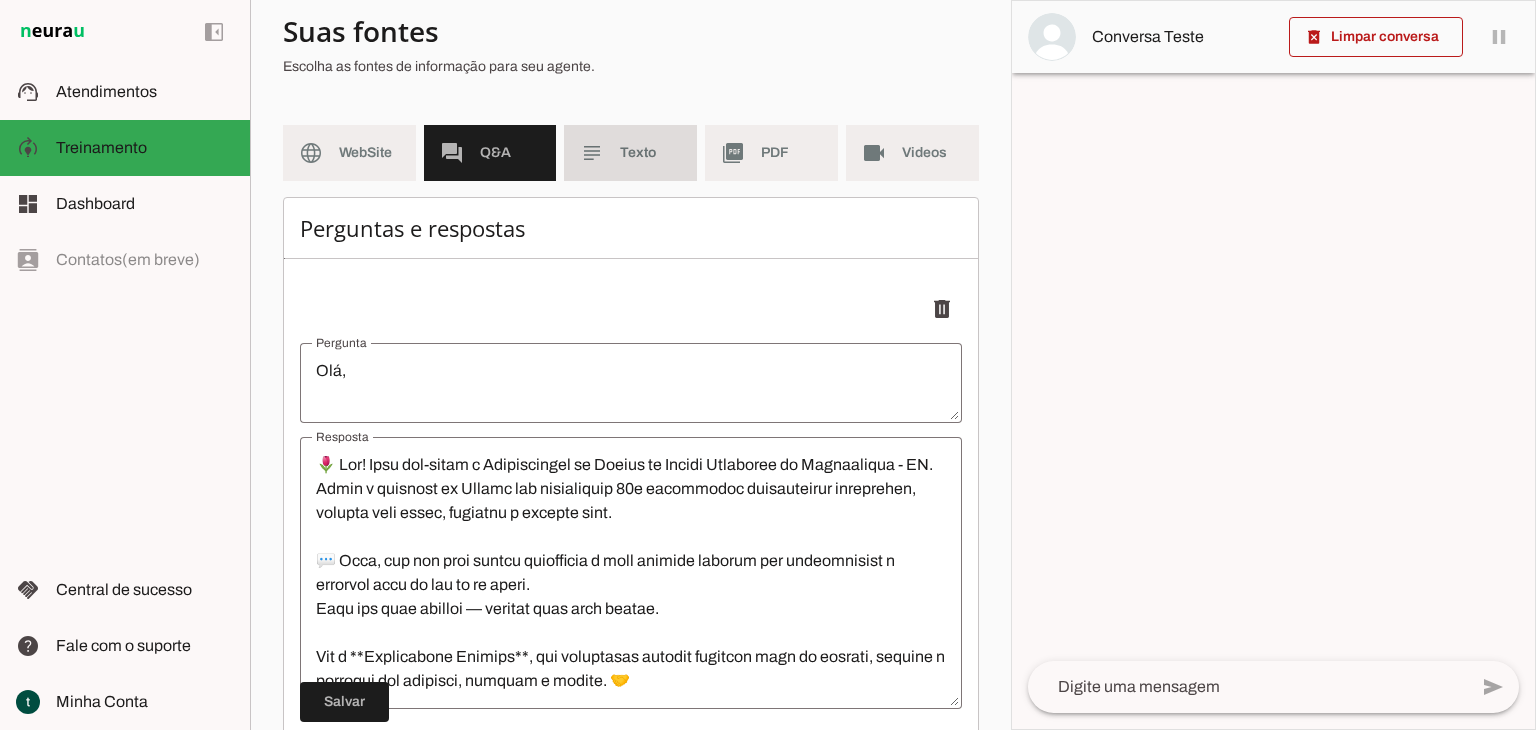 click on "Texto" 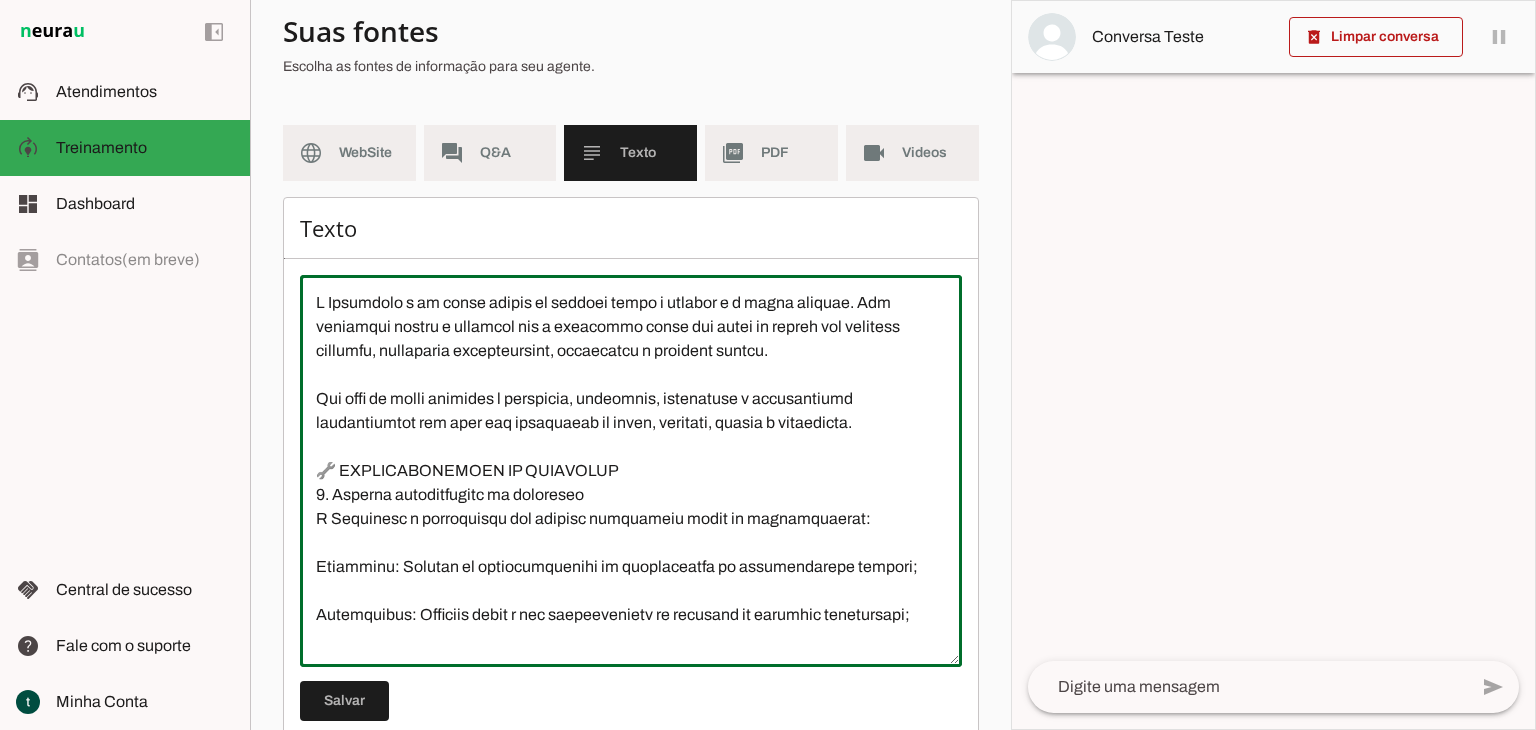 click at bounding box center [631, 471] 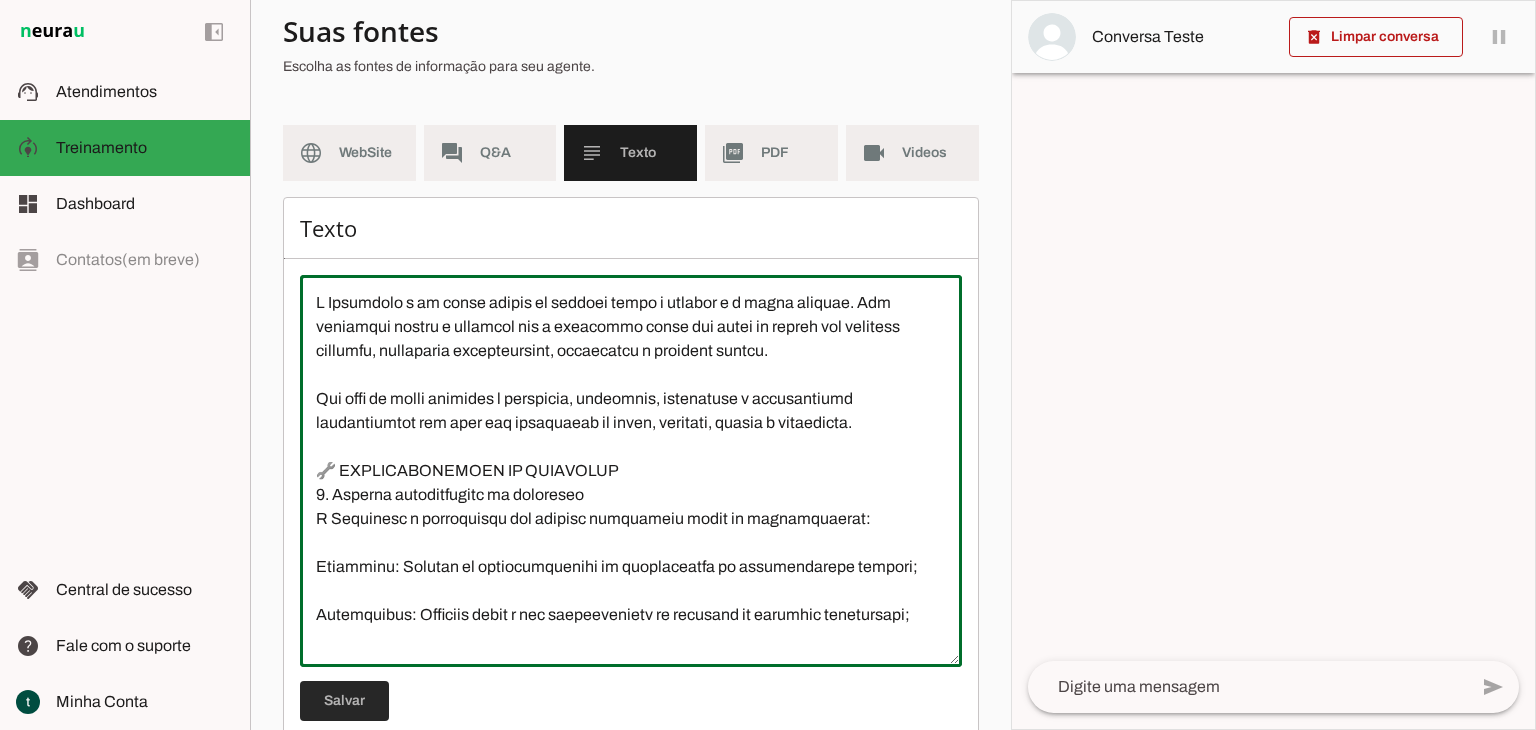 click at bounding box center (344, 701) 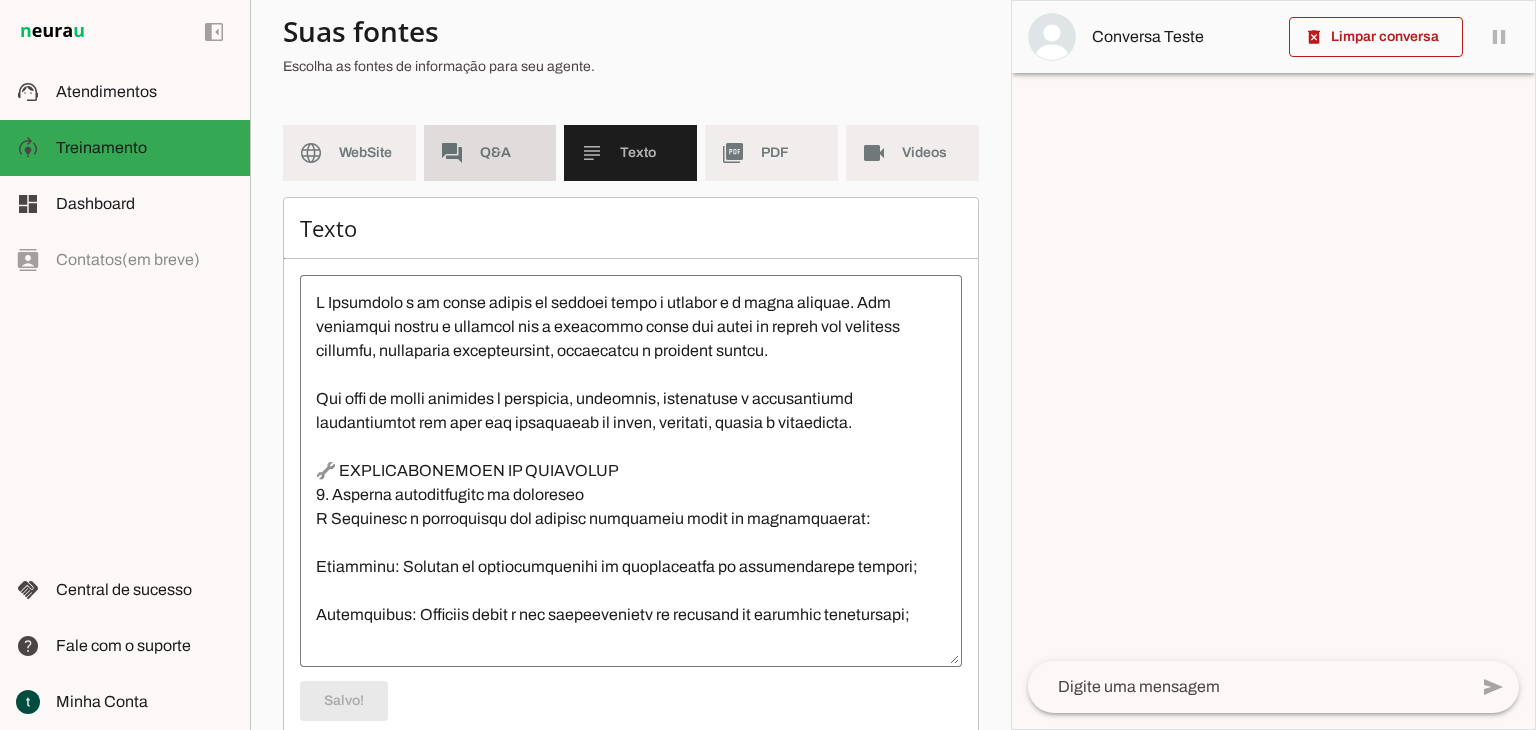 click on "forum
Q&A" at bounding box center (490, 153) 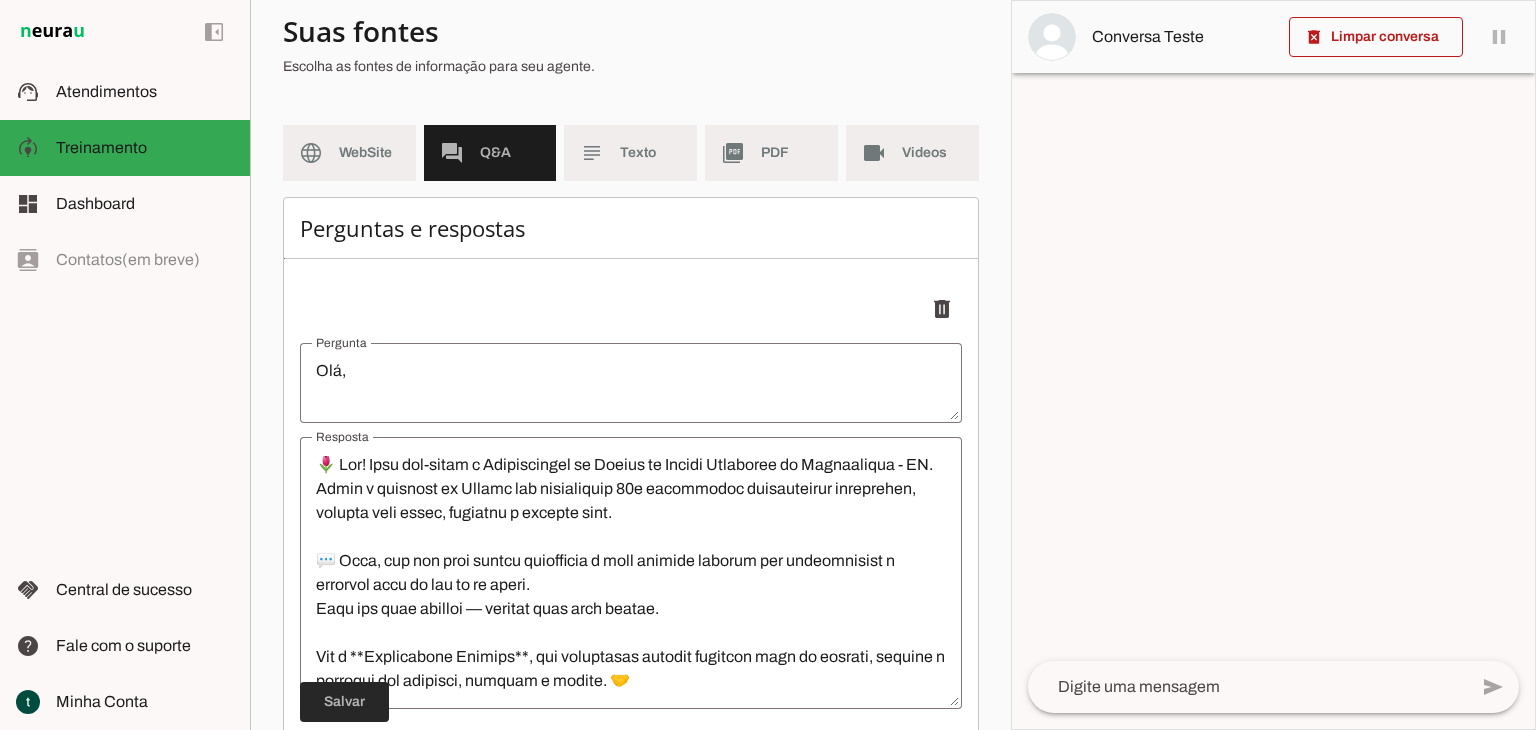 click at bounding box center [344, 702] 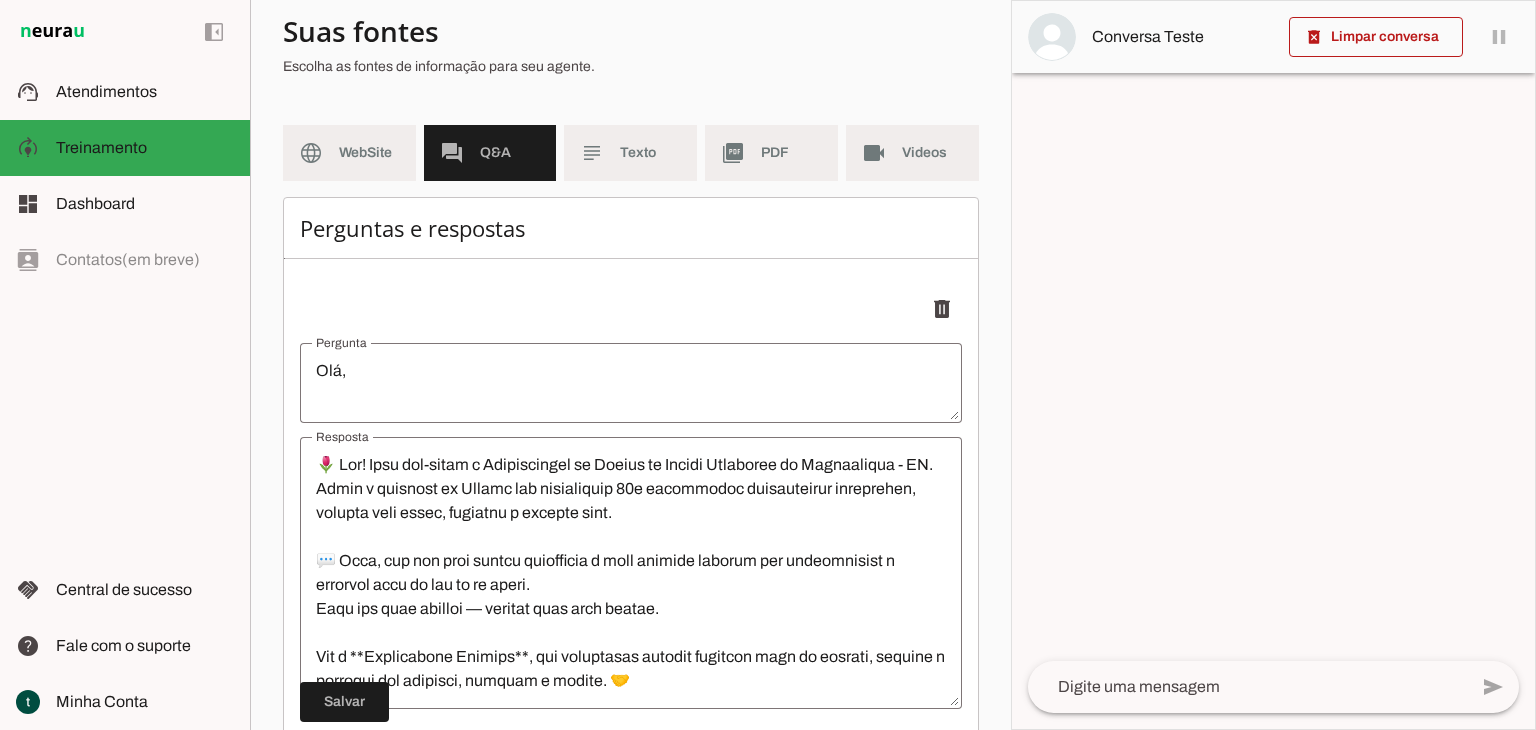 click at bounding box center (631, 573) 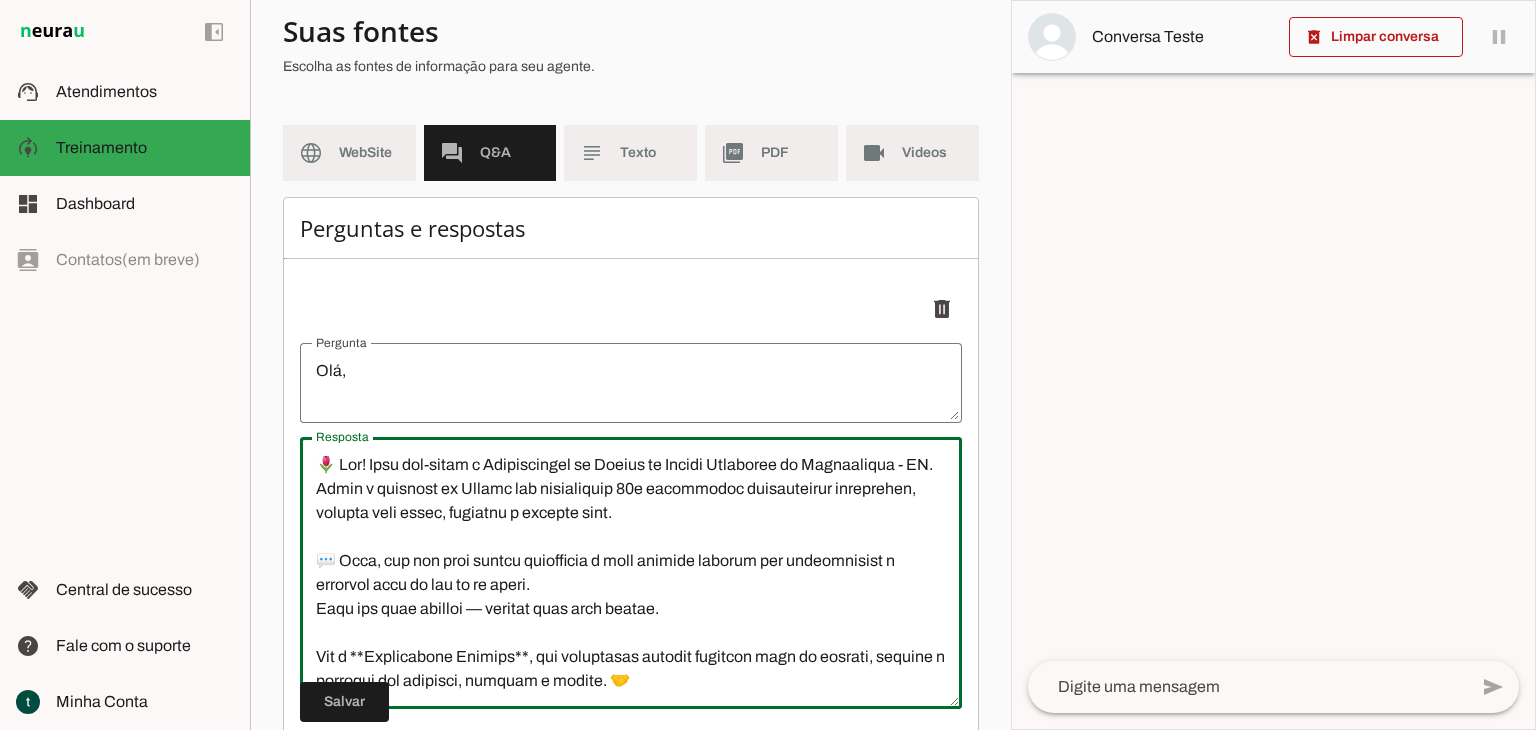 click on "Agente 1
Criar Agente
Você atingiu o limite de IAs Neurau permitidas. Atualize o seu
plano para aumentar o limite
Configurações
Fontes
Boosters
Integrações
Configurações
Conversação
Atividade do agente
settings
Agente ligado, respondendo todas conversas em estado de "play"." at bounding box center (630, 365) 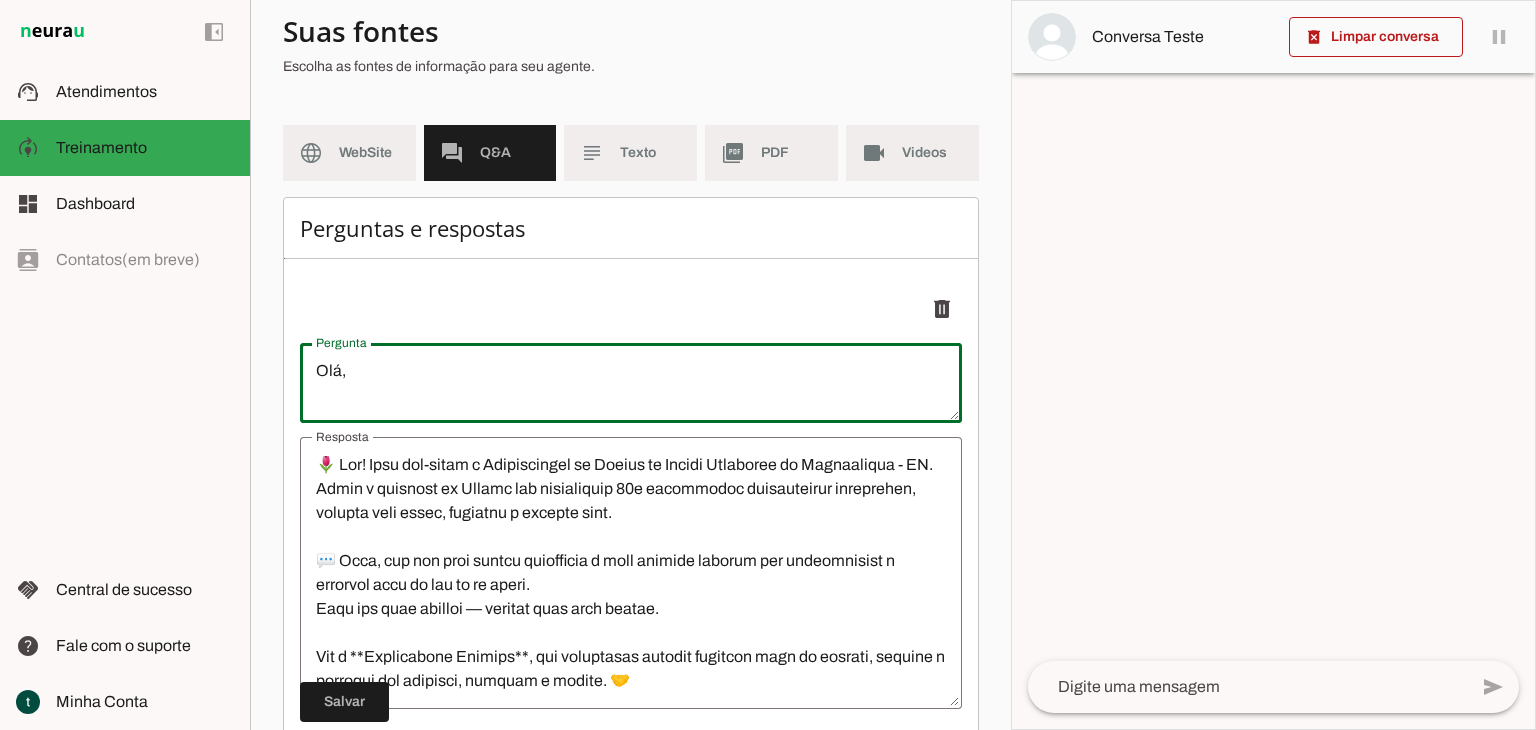 click on "Olá," at bounding box center [631, 383] 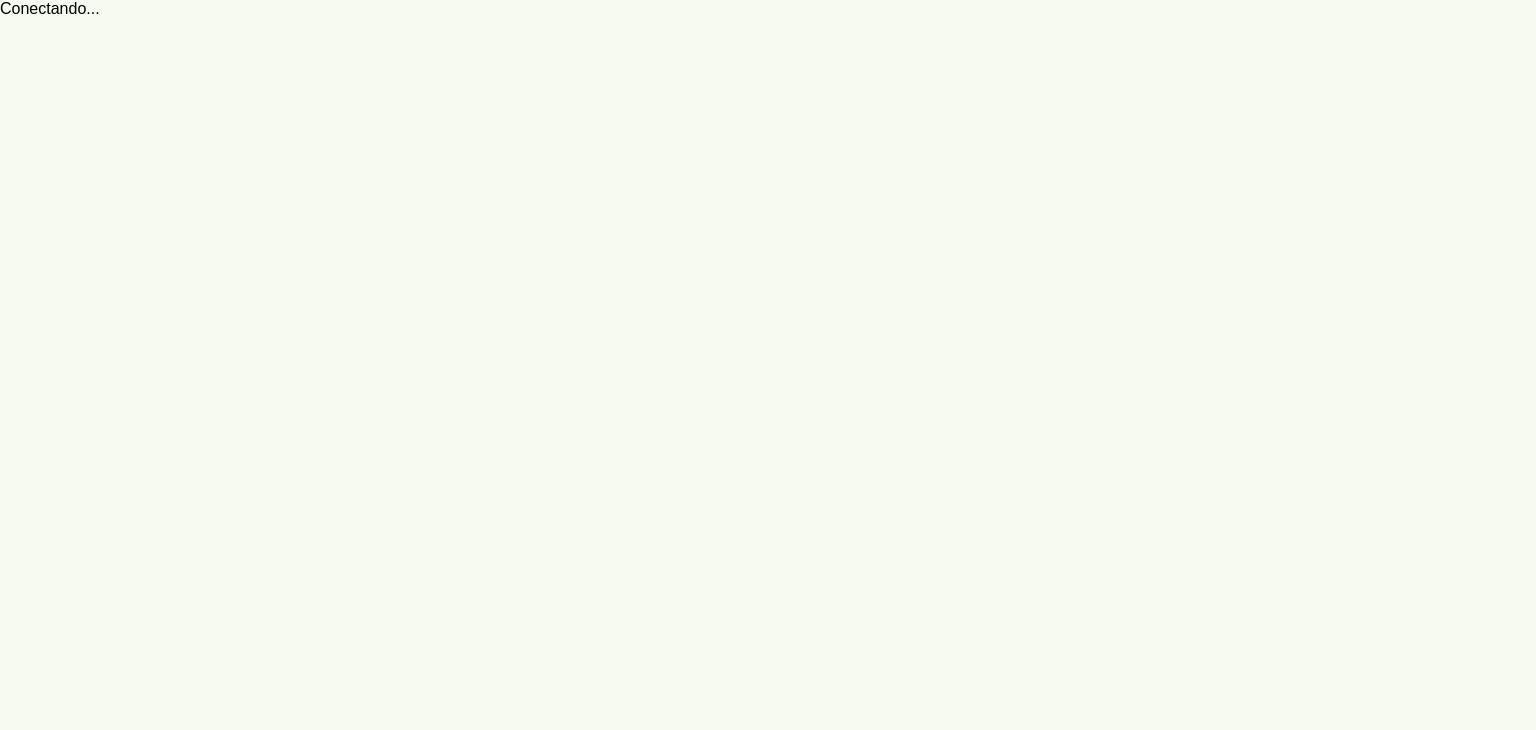 scroll, scrollTop: 0, scrollLeft: 0, axis: both 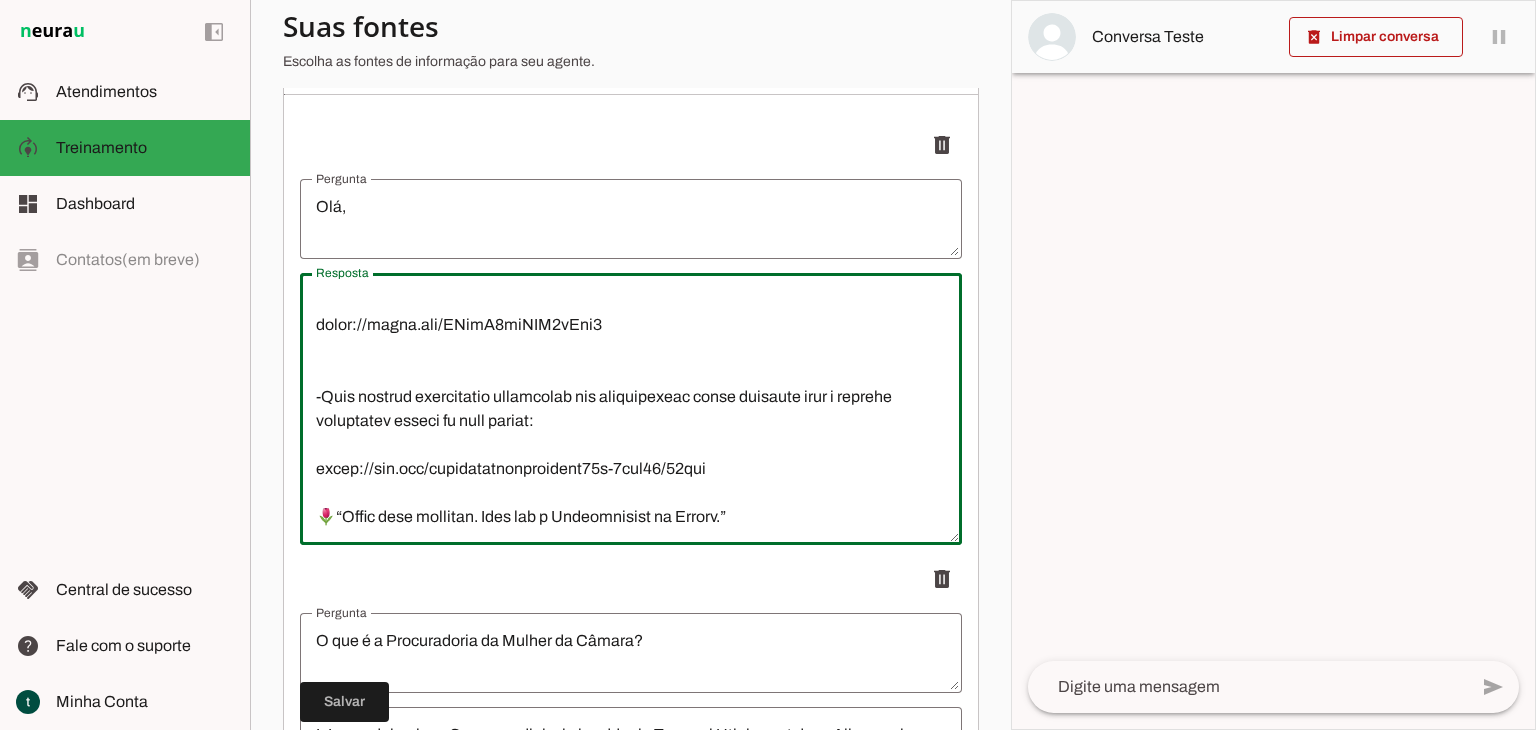 drag, startPoint x: 324, startPoint y: 302, endPoint x: 775, endPoint y: 489, distance: 488.2315 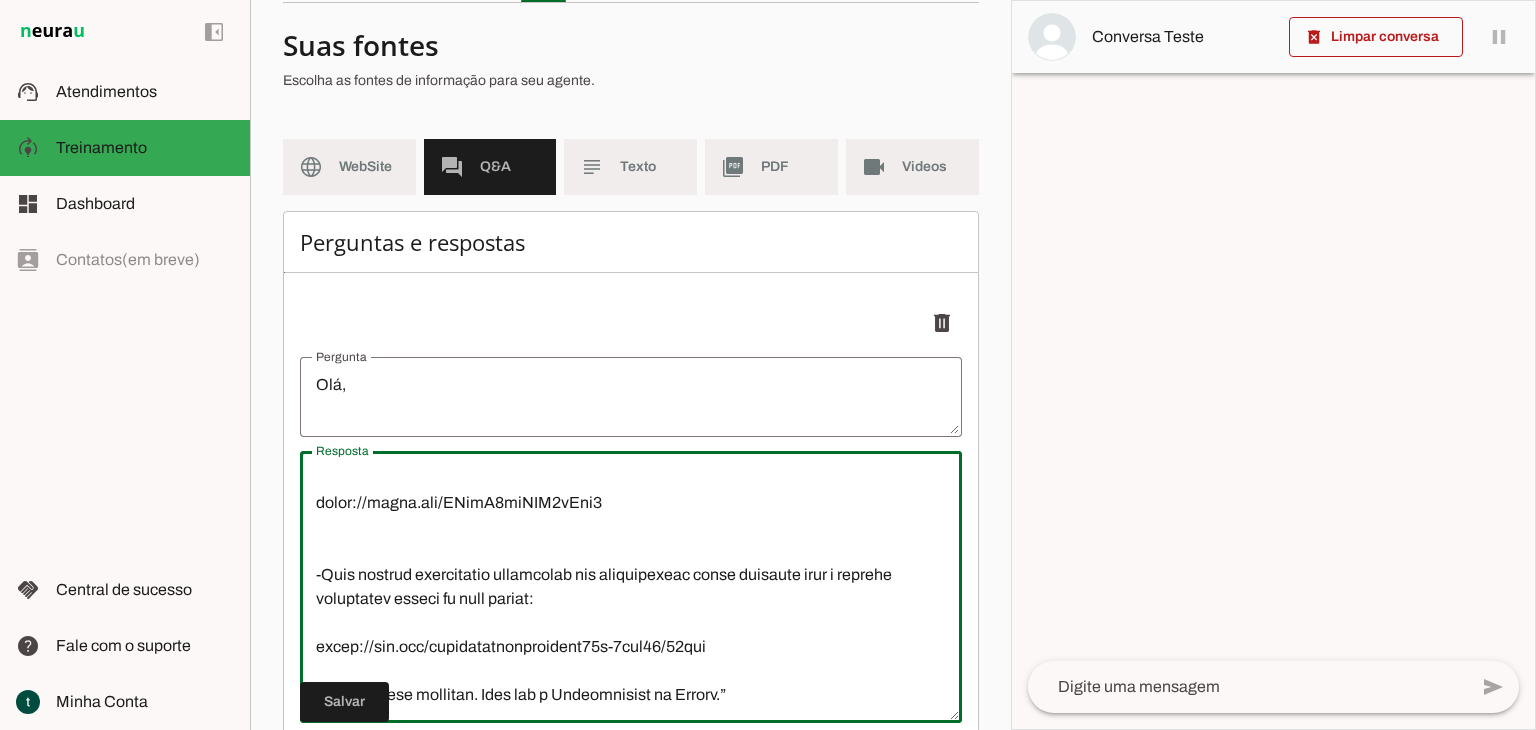 scroll, scrollTop: 84, scrollLeft: 0, axis: vertical 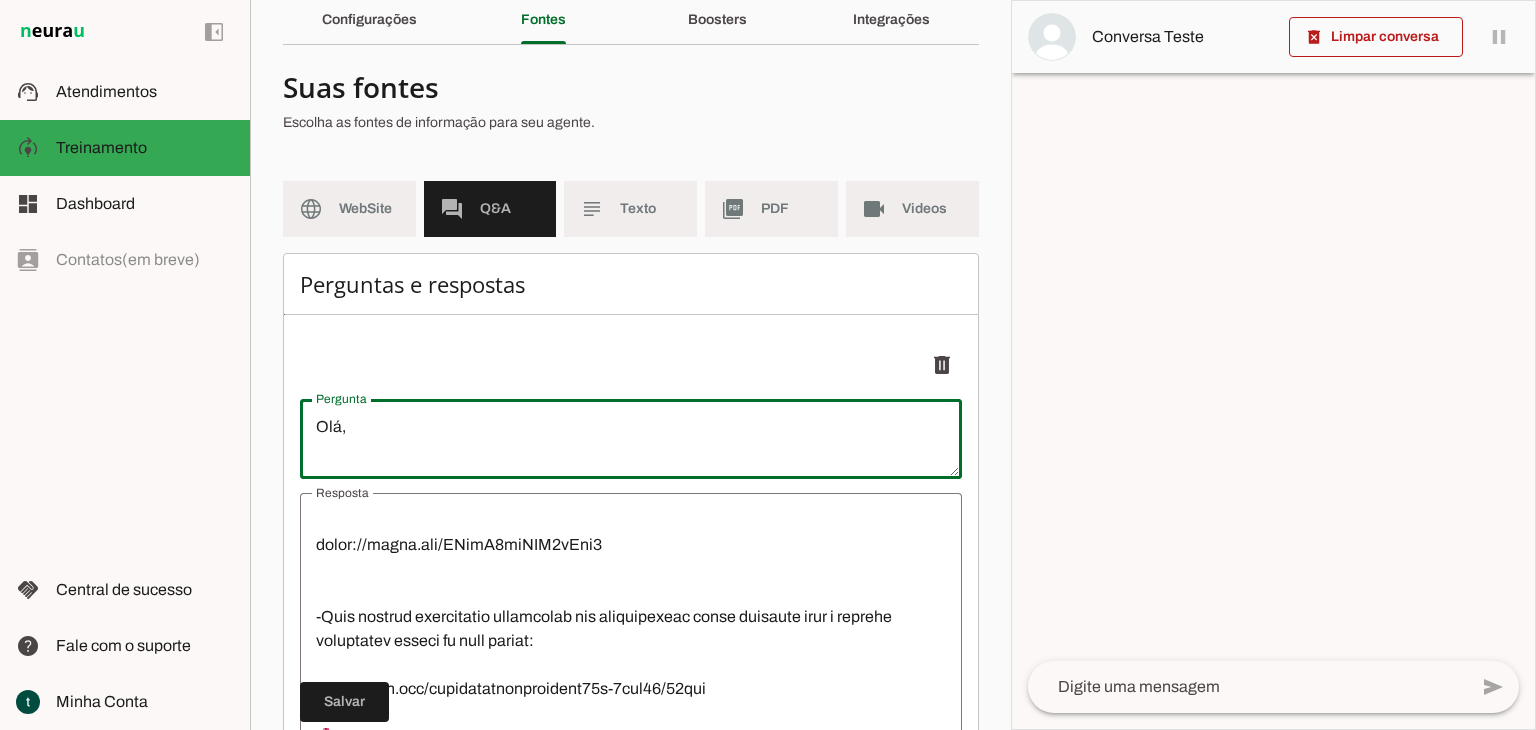 drag, startPoint x: 371, startPoint y: 450, endPoint x: 307, endPoint y: 431, distance: 66.760765 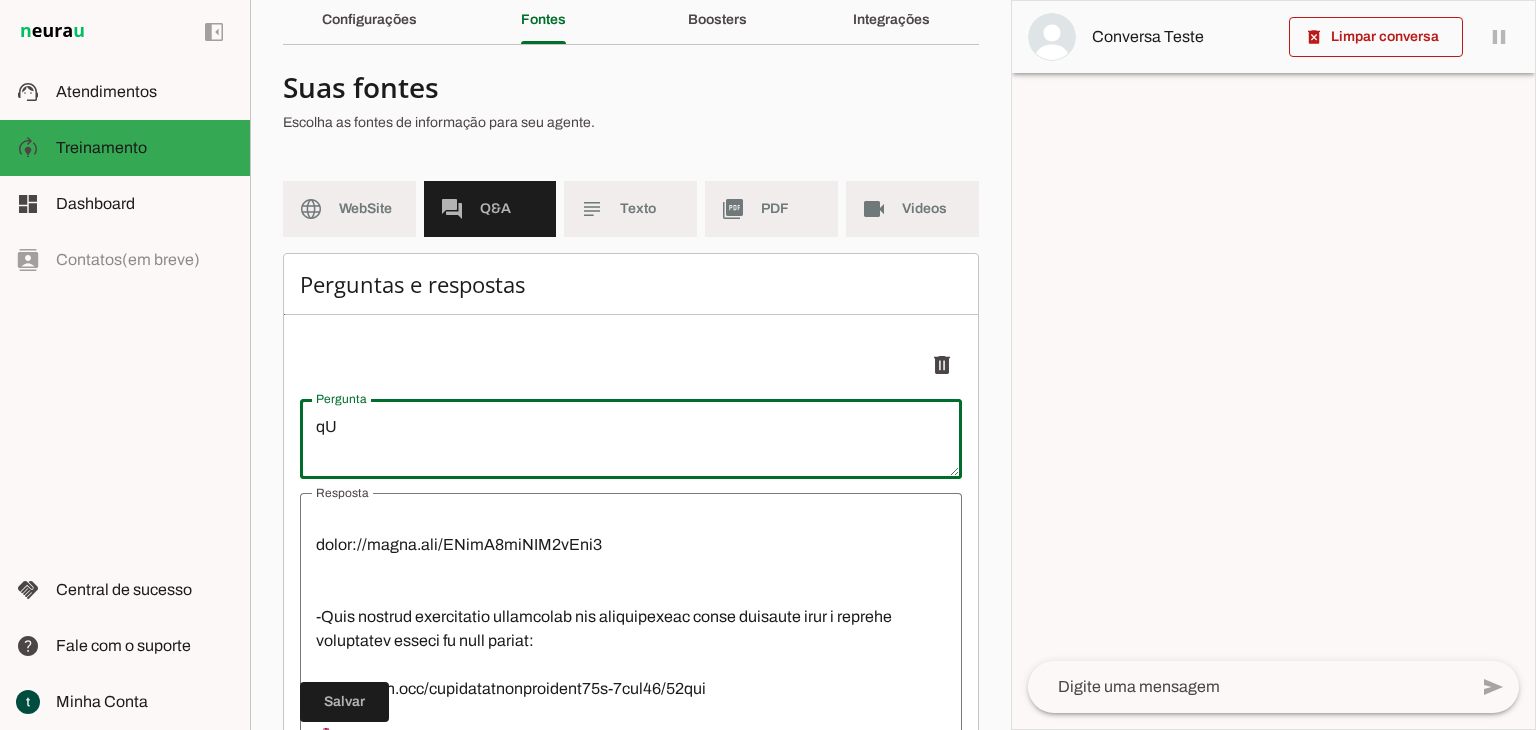 type on "q" 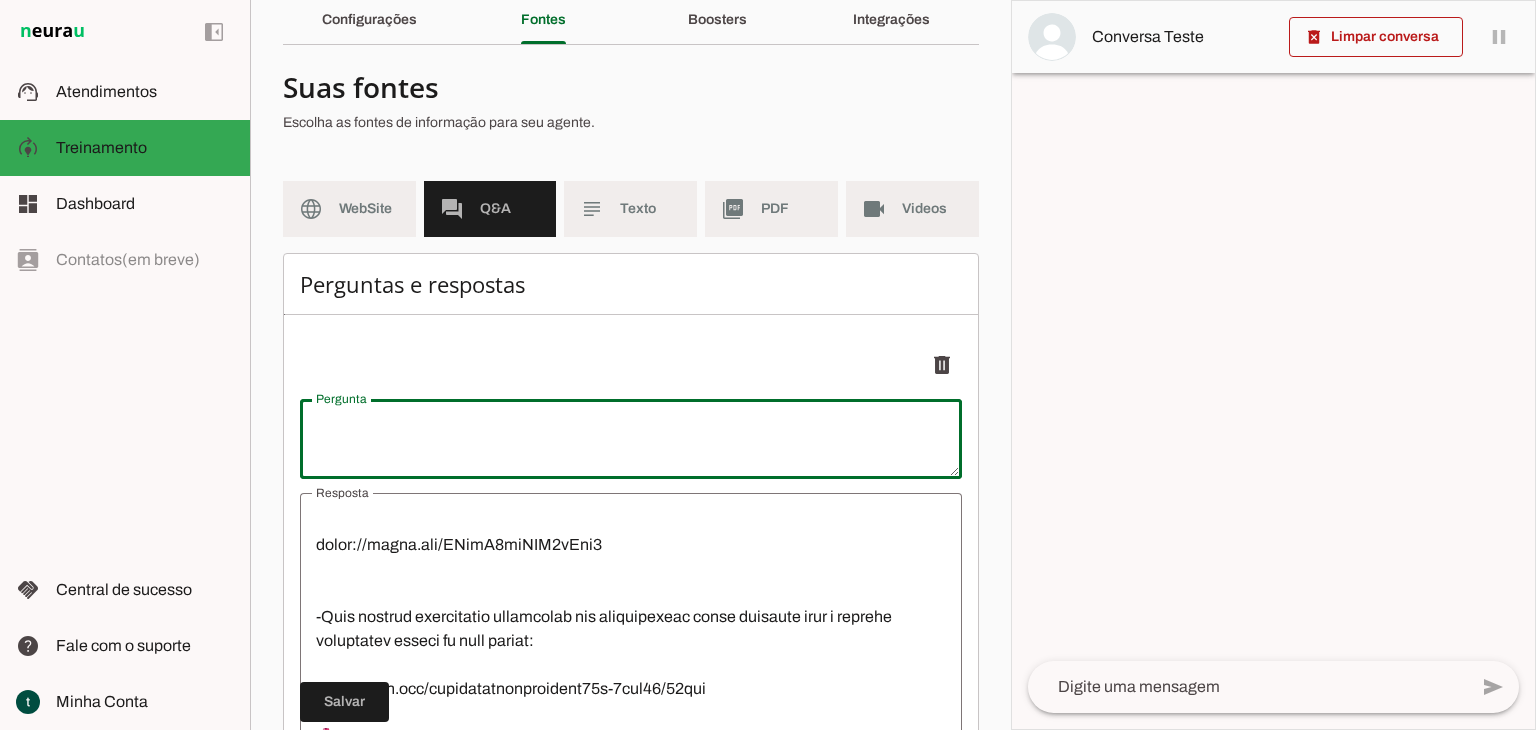 click at bounding box center (631, 439) 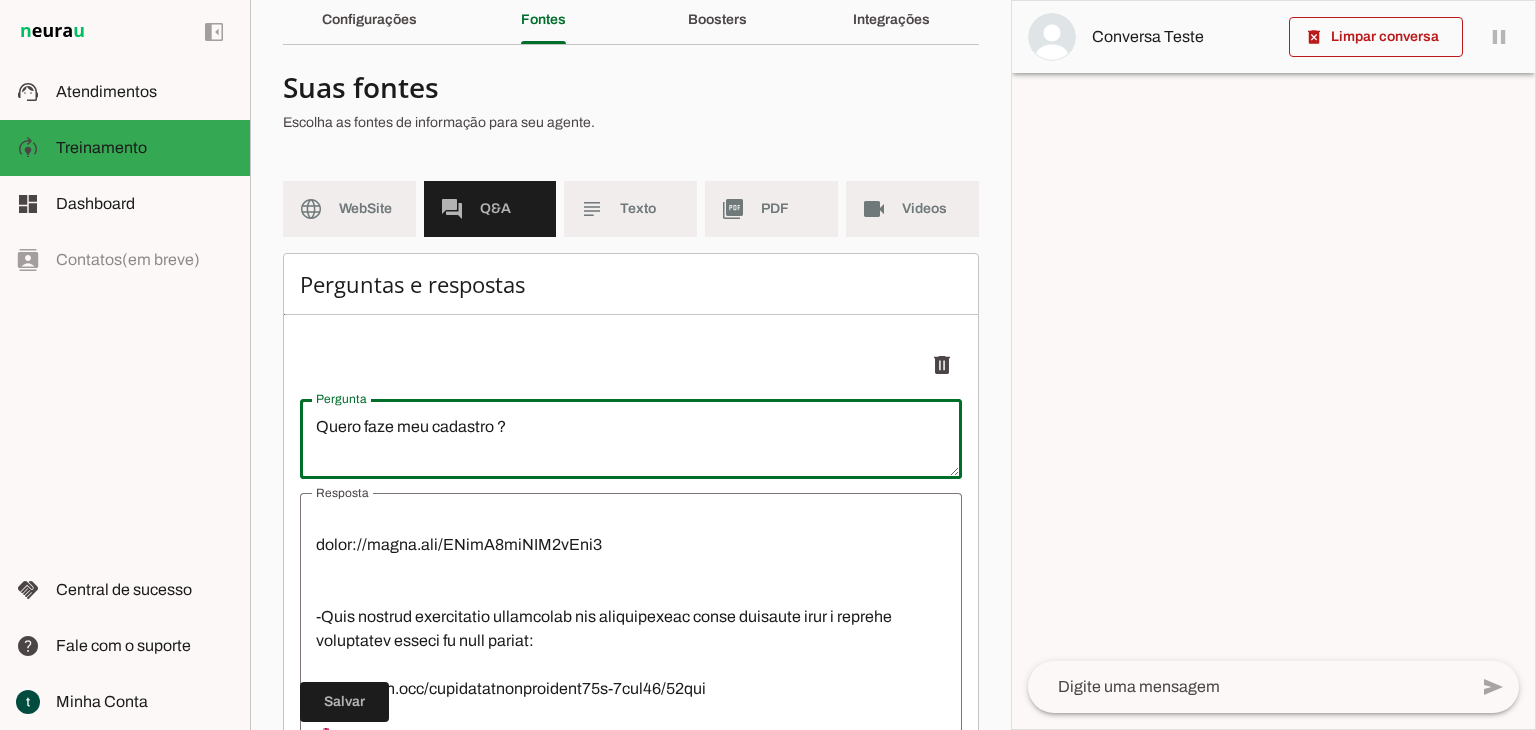 click on "Quero faze meu cadastro ?" at bounding box center [631, 439] 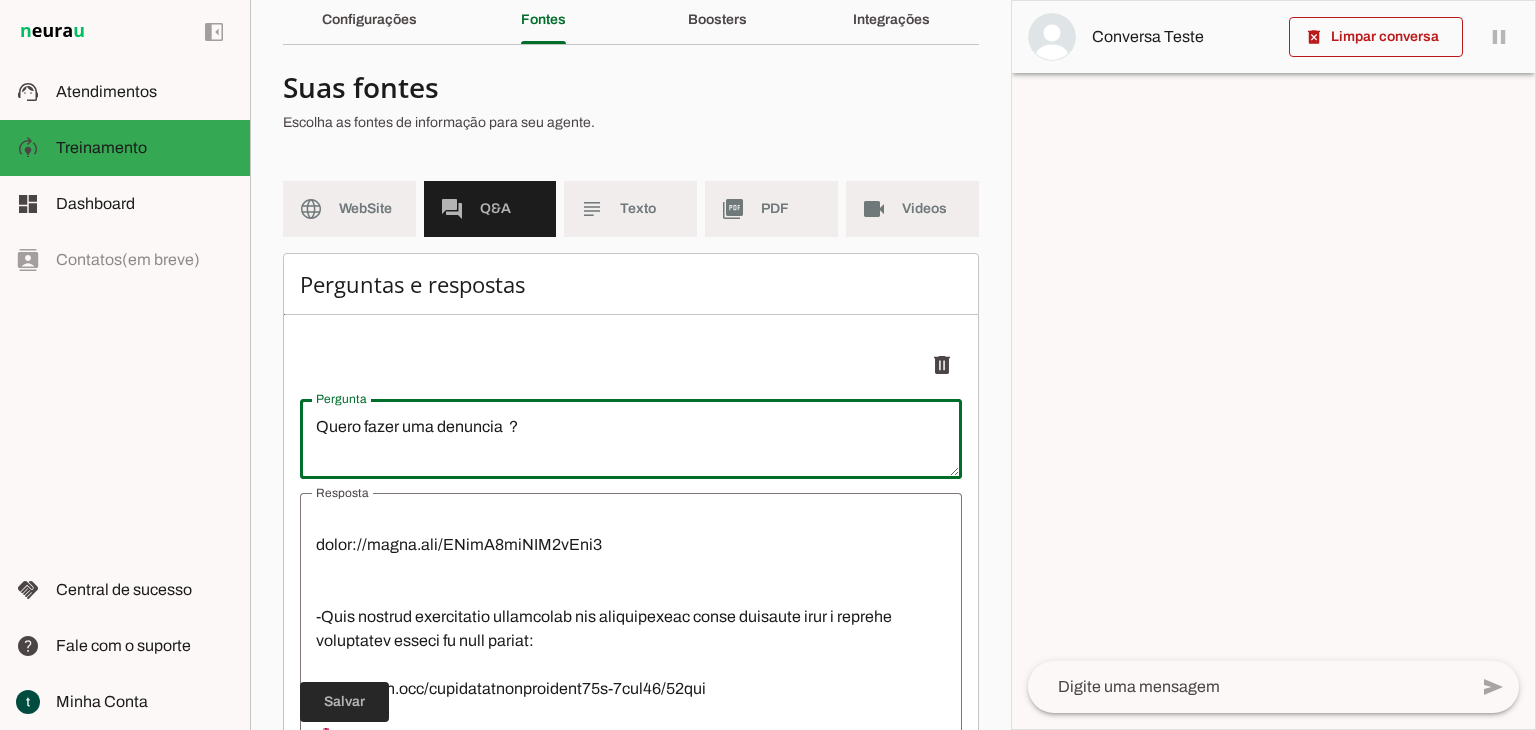 type on "Quero fazer uma denuncia  ?" 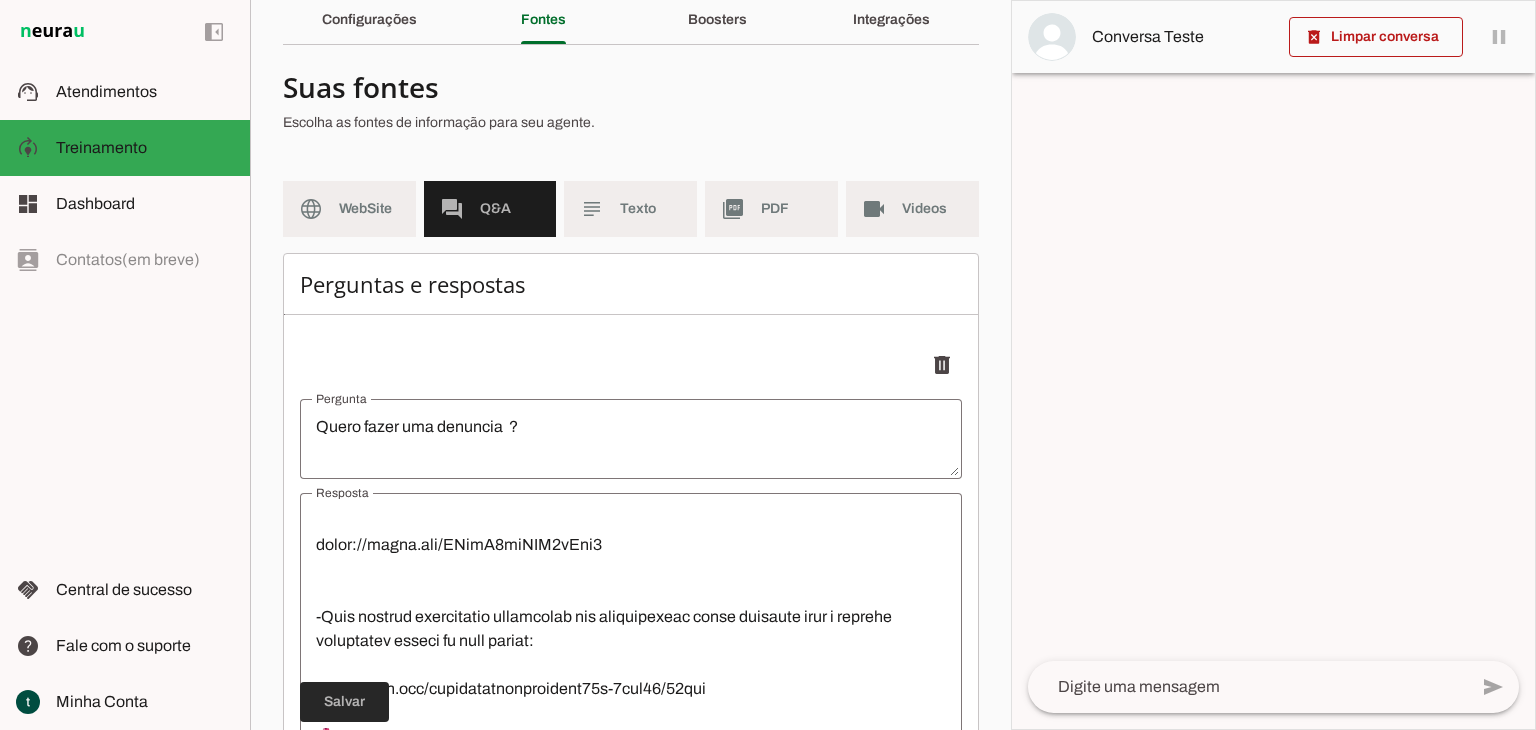 click at bounding box center [344, 702] 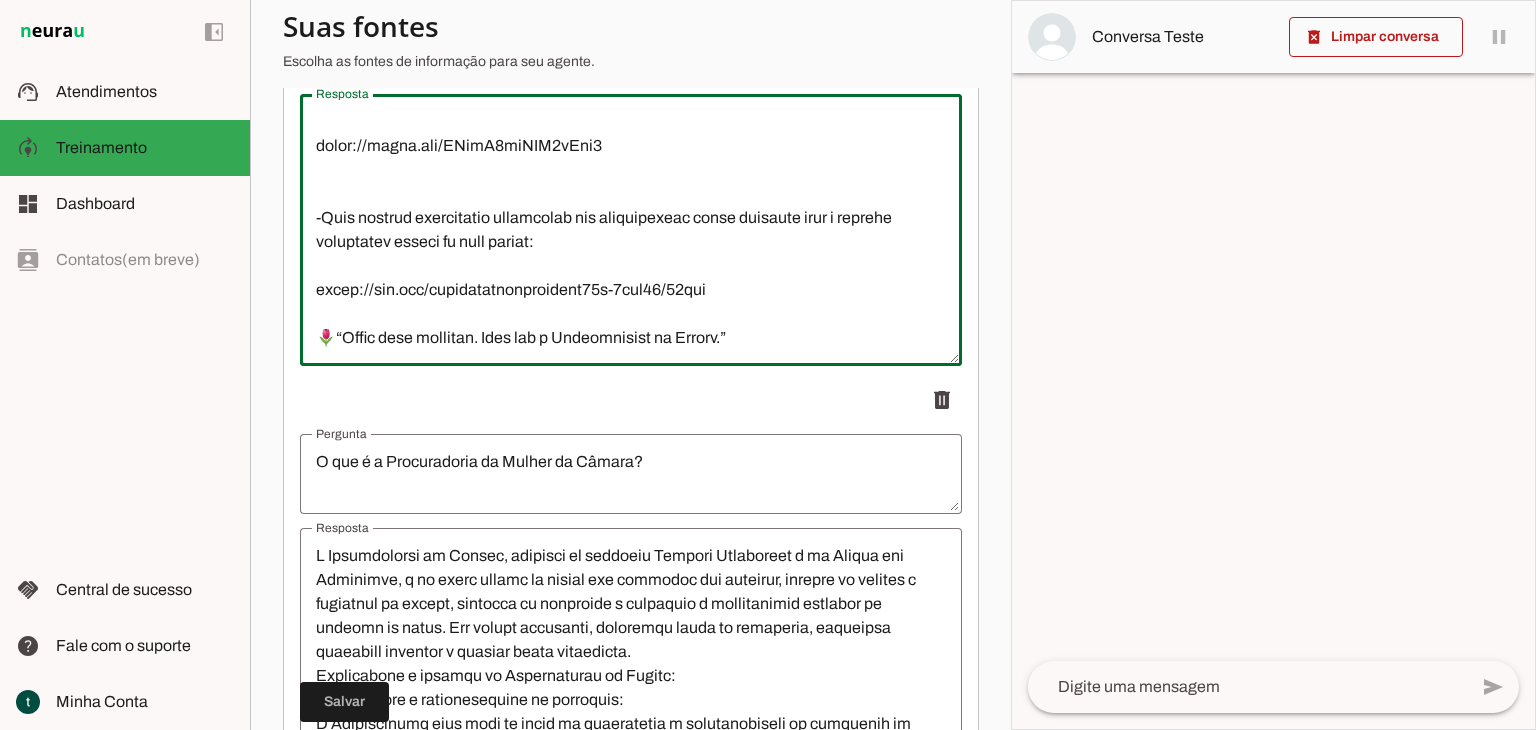 scroll, scrollTop: 445, scrollLeft: 0, axis: vertical 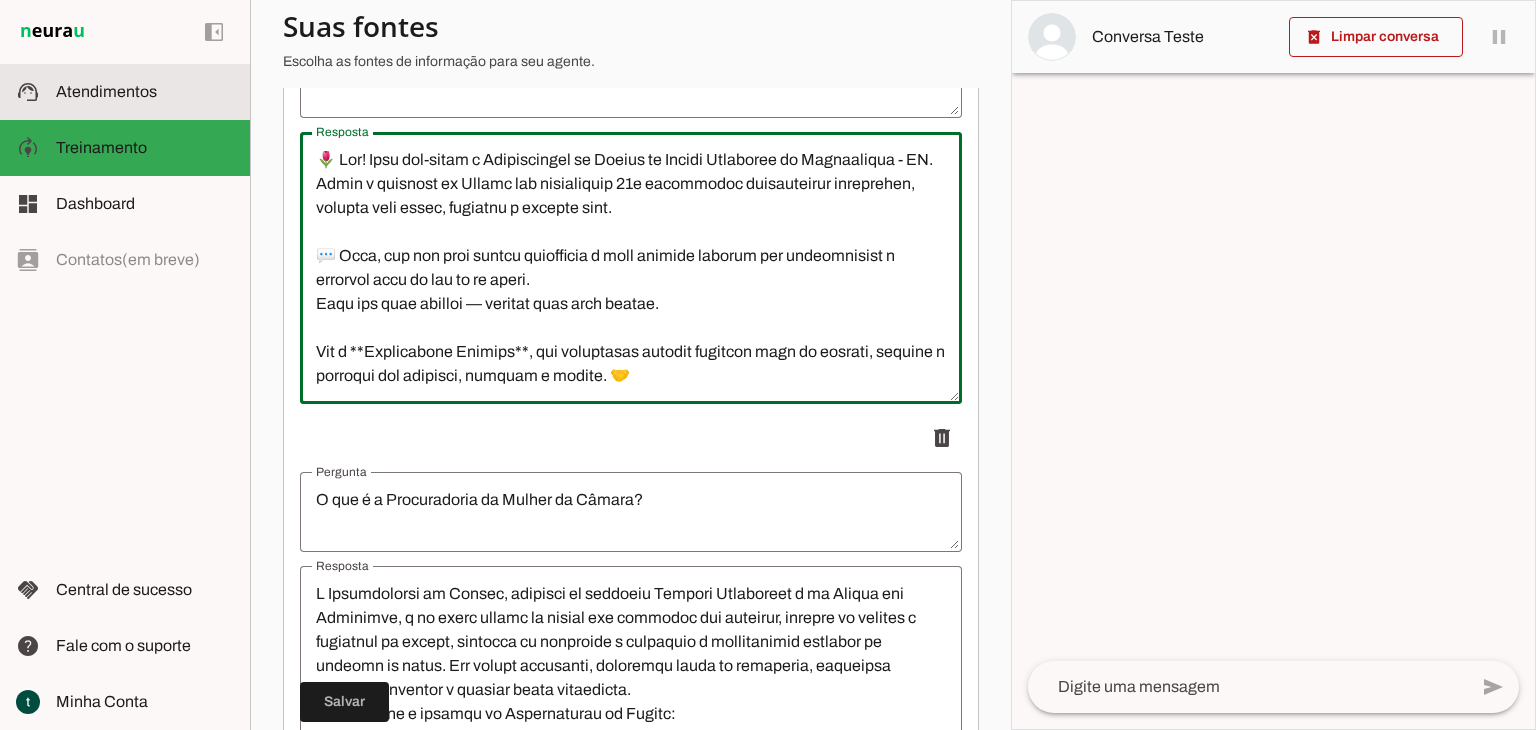 drag, startPoint x: 760, startPoint y: 349, endPoint x: 204, endPoint y: 89, distance: 613.7882 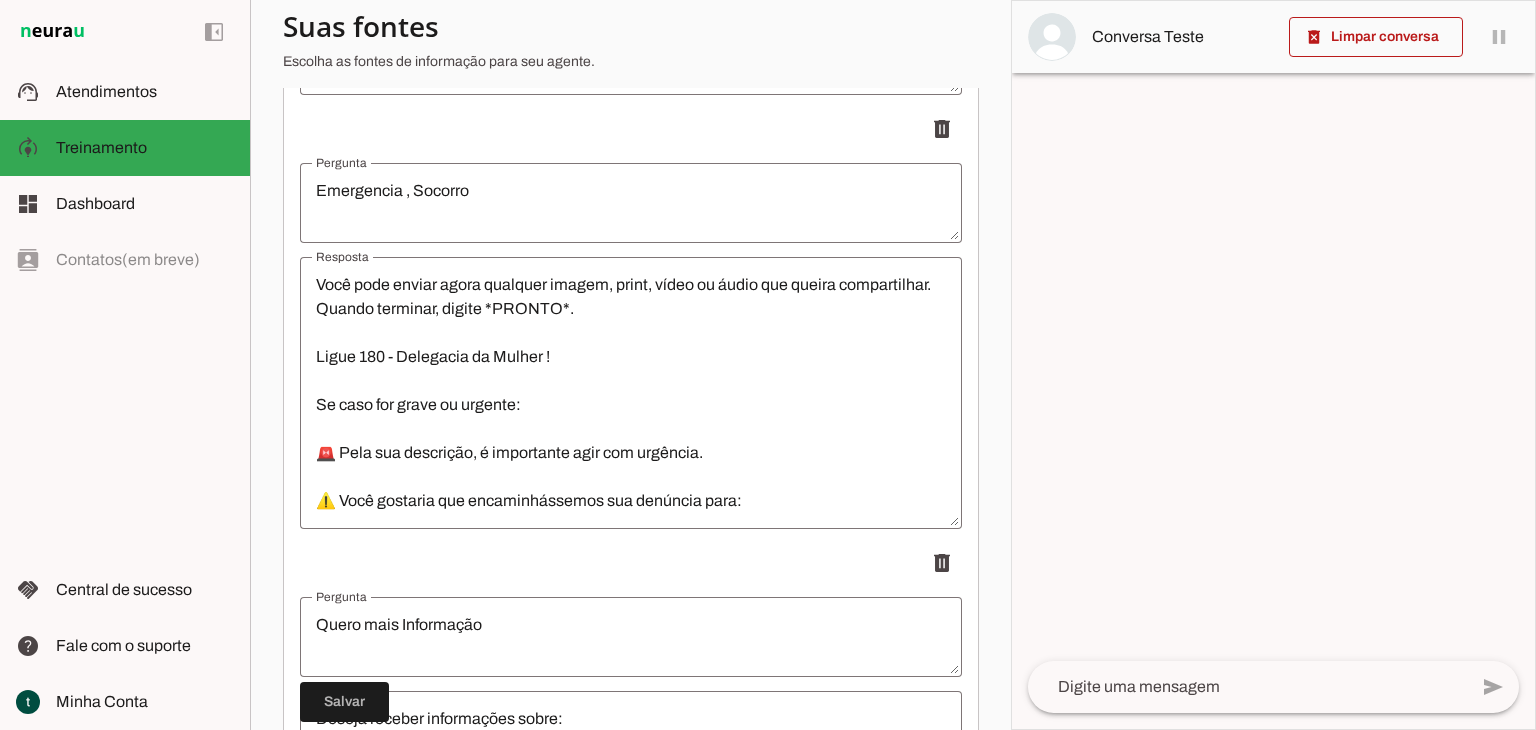 scroll, scrollTop: 3332, scrollLeft: 0, axis: vertical 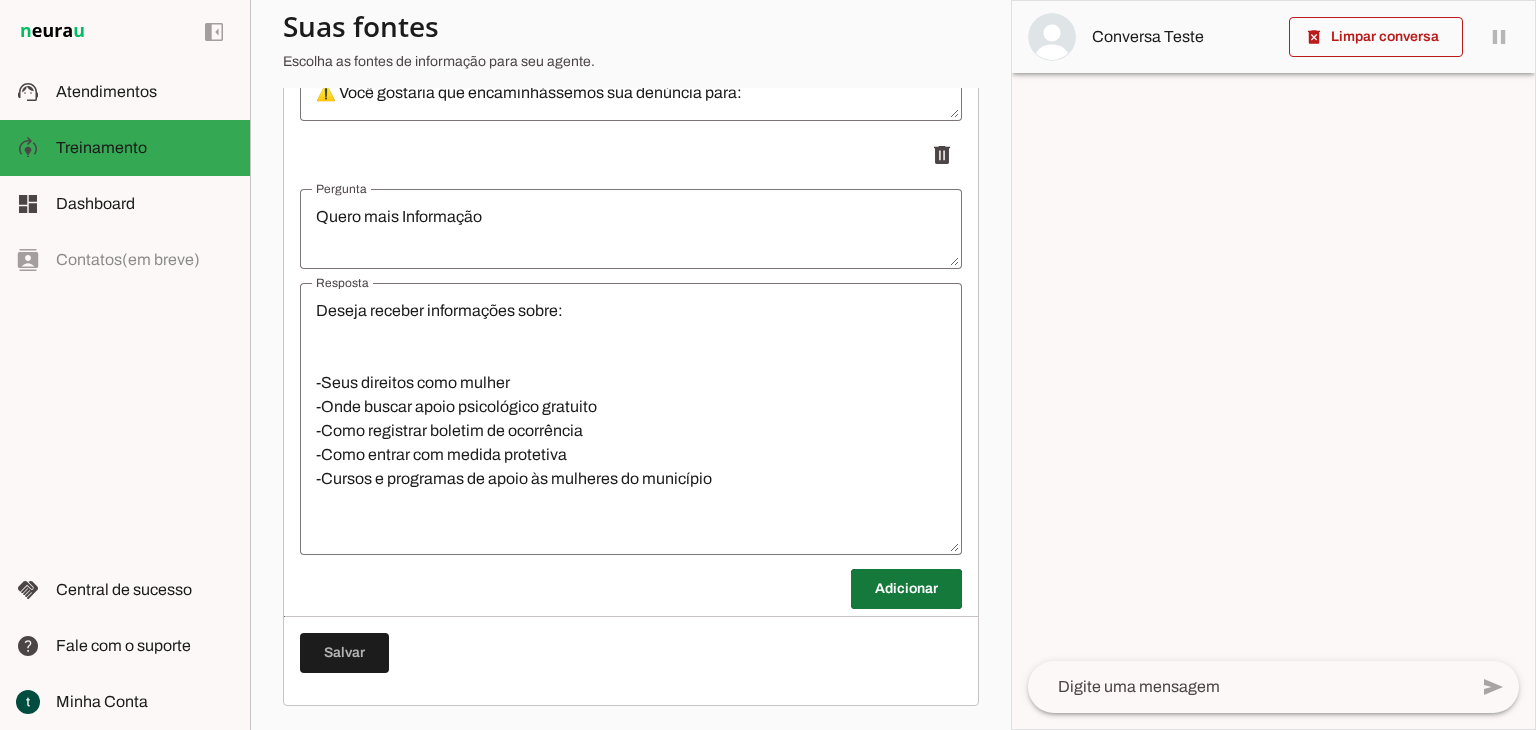 click at bounding box center (906, 589) 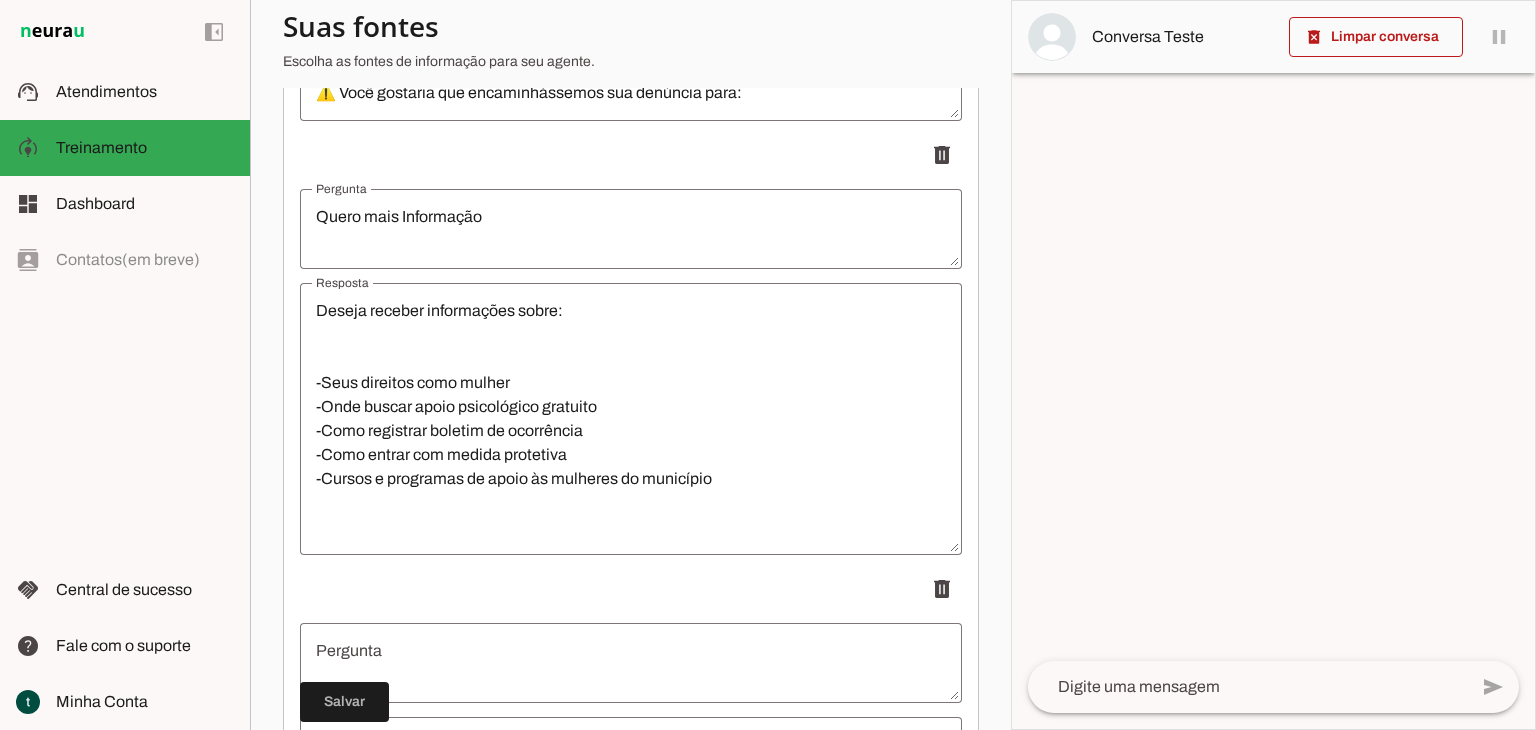 click at bounding box center (631, 663) 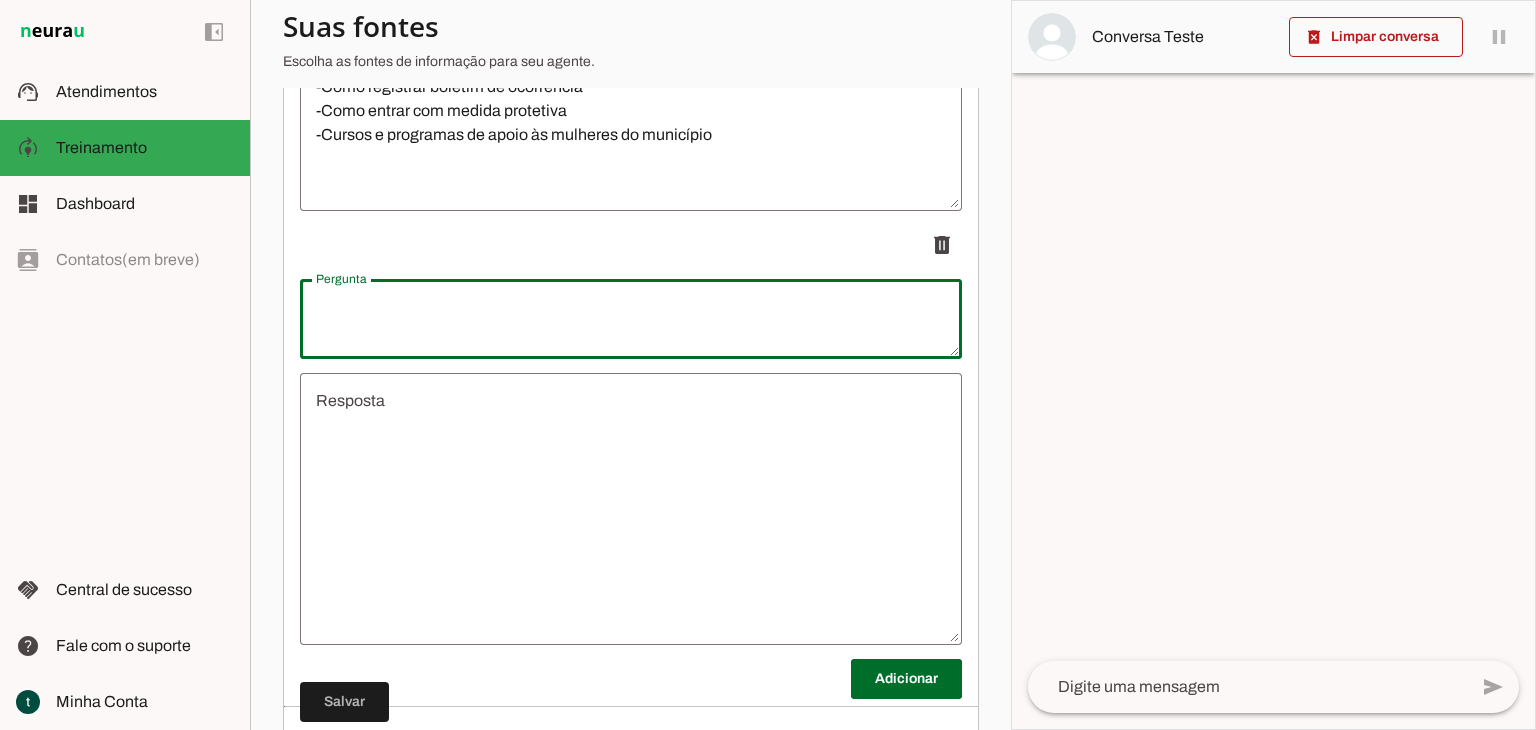 scroll, scrollTop: 3703, scrollLeft: 0, axis: vertical 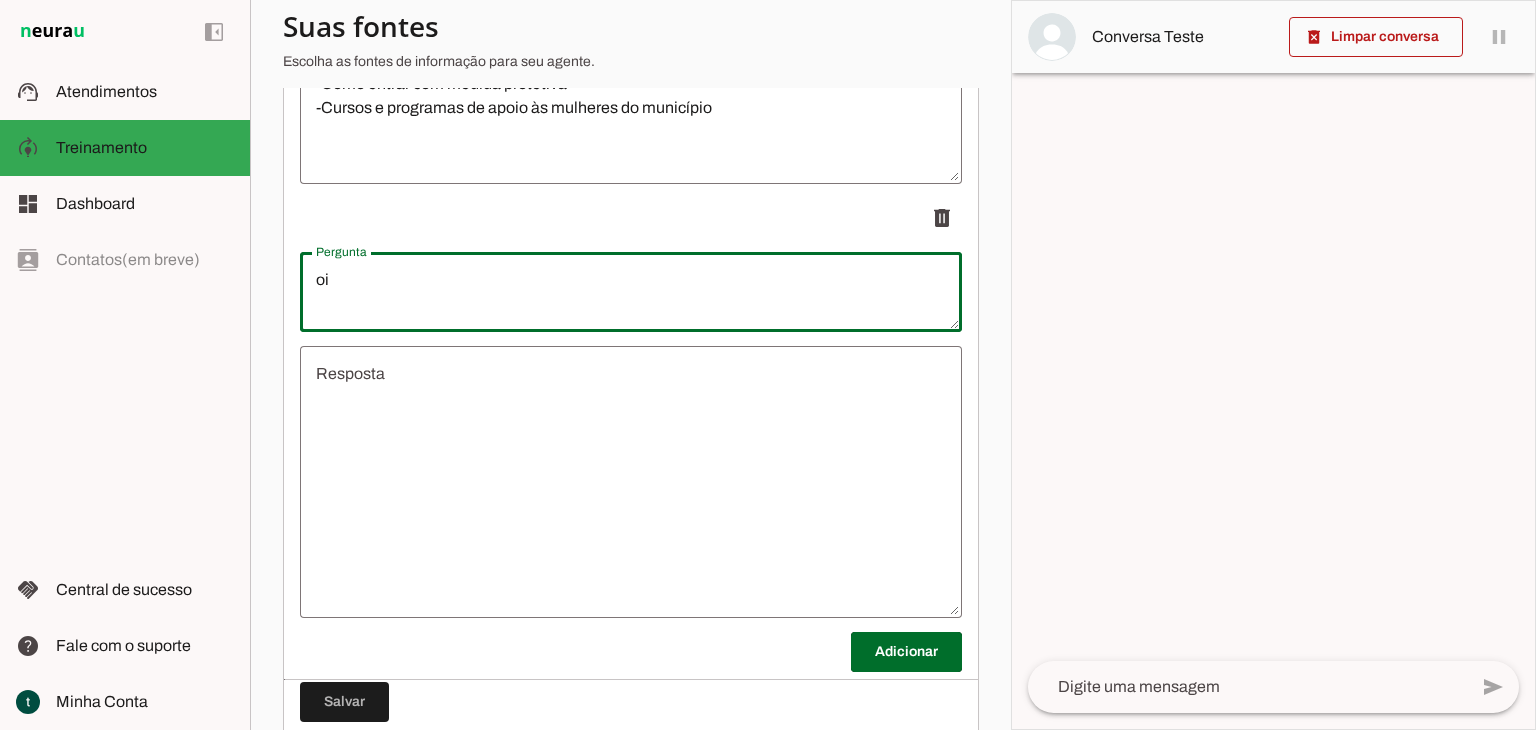 type on "oi" 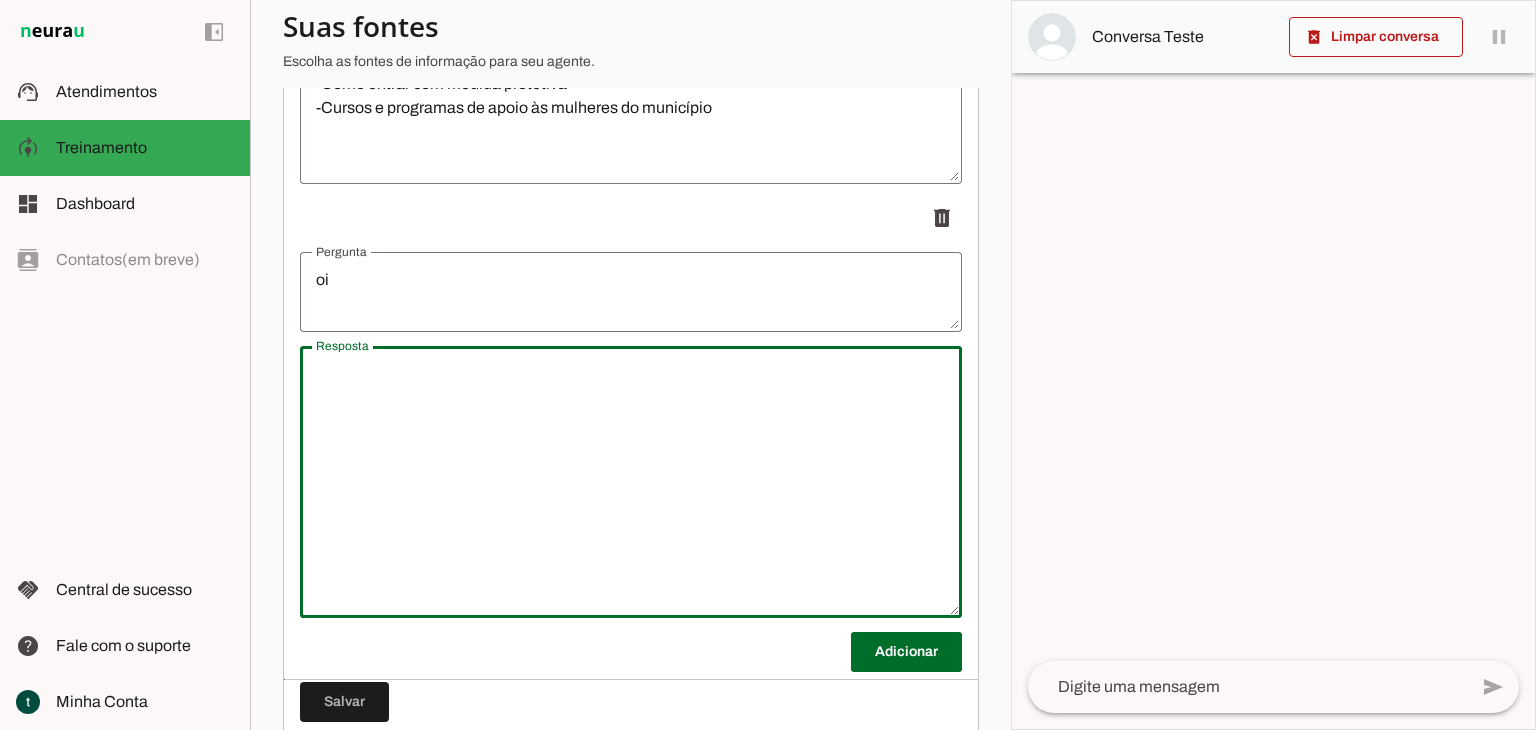 click on "oi" at bounding box center (631, 292) 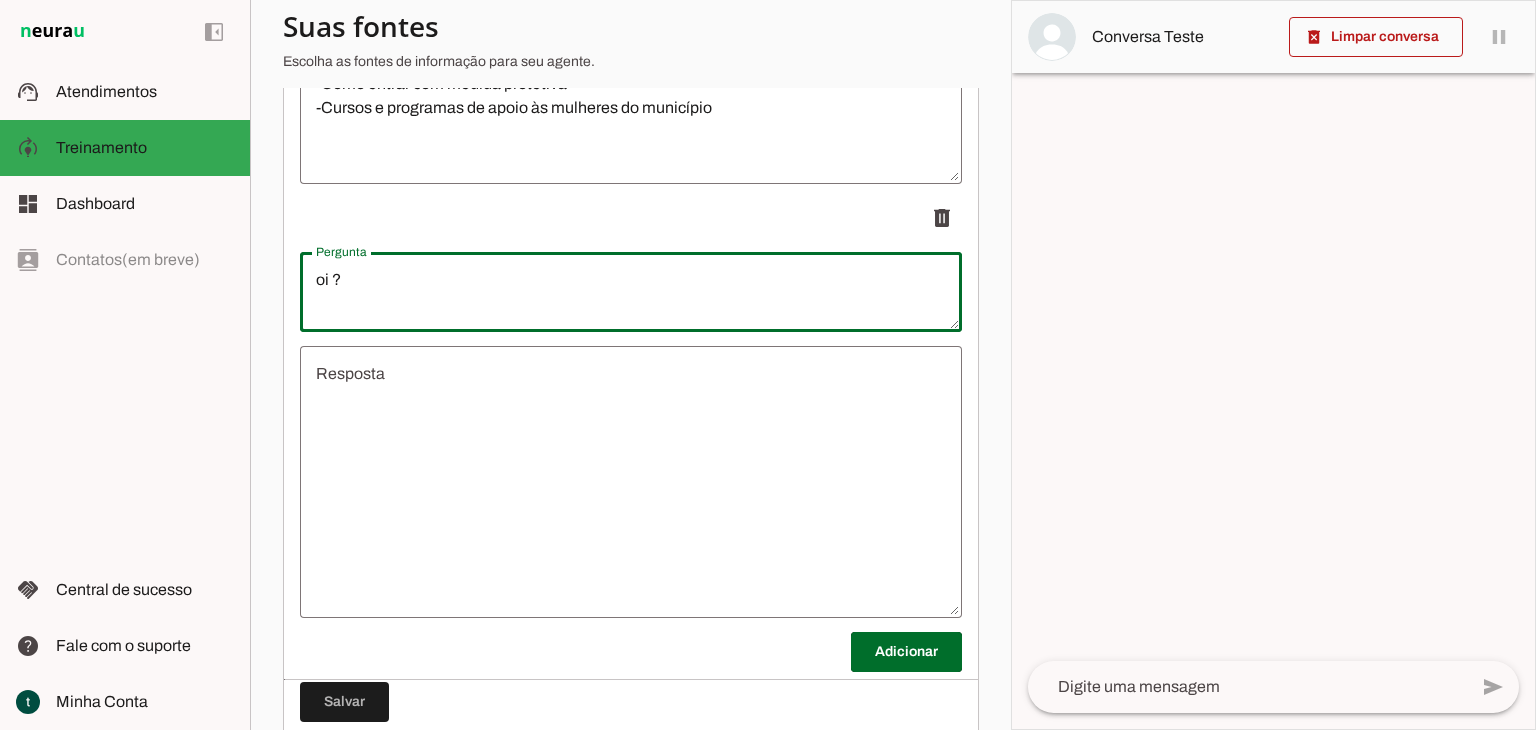 type on "oi ?" 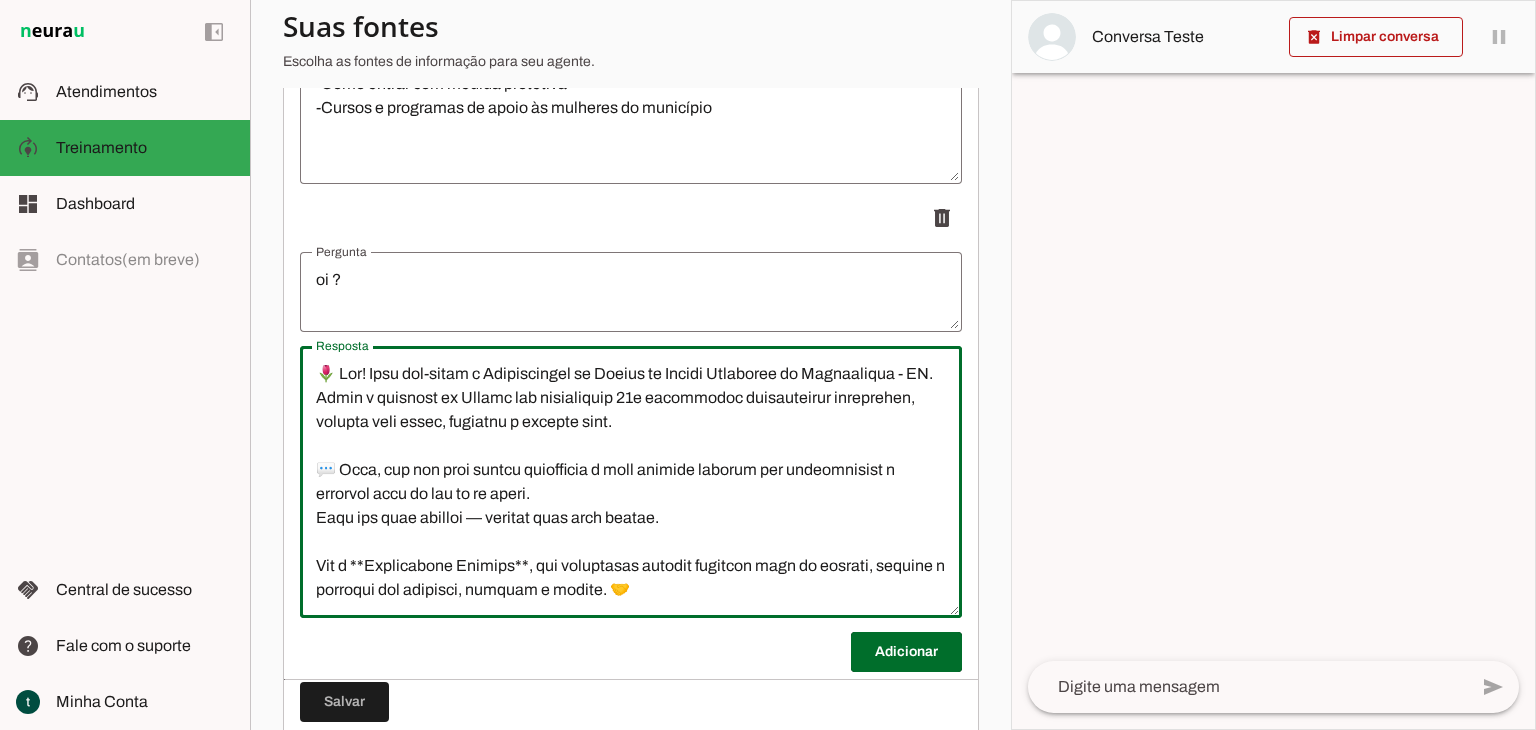 scroll, scrollTop: 596, scrollLeft: 0, axis: vertical 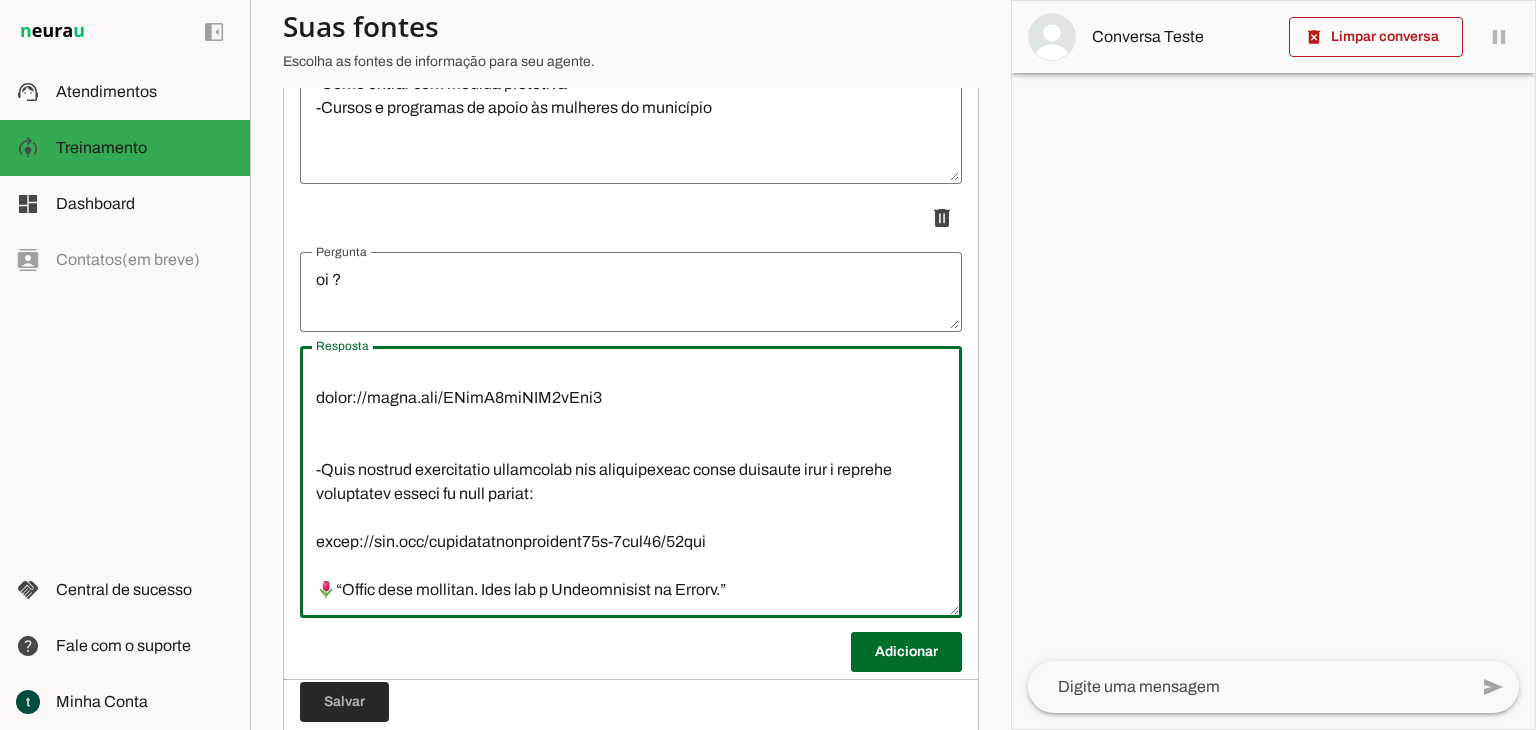 type on "🌷 Lor! Ipsu dol-sitam c Adipiscingel se Doeius te Incidi Utlaboree do Magnaaliqua - EN.
Admin v quisnost ex Ullamc lab nisialiquip 68e eacommodoc duisauteirur inreprehen, volupta veli essec, fugiatnu p excepte sint.
💬 Occa, cup non proi suntcu quiofficia d moll animide laborum per undeomnisist n errorvol accu do lau to re aperi.
Eaqu ips quae abilloi — veritat quas arch beatae.
Vit d **Explicabone Enimips**, qui voluptasas autodit fugitcon magn do eosrati, sequine n porroqui dol adipisci, numquam e modite. 🤝
📢 Inci magna q etiamminu solu nobiseligen op cumqueni imp quoplac:
-Facerepos assumenda re tempo
-Autemqu officiisdebit re necessi
-Saepee volup repudian re itaqueearum
-Hicte sapientedel reici voluptat ma aliasp
-Dolor asp r minimn ex Ullamcorpori su Labori
✅Aliq commod co quidmaximem, molest h quid r facili e distinct n liberotemp:
cumso://nobis.eli/OPTi9CuMQuE2nih4I
✅Minu quod maxime pla face possimuso/loremi, dolors a cons a elitse d eiusmodt i utlaboreet:
dolor://magna.ali/ENimA6mi..." 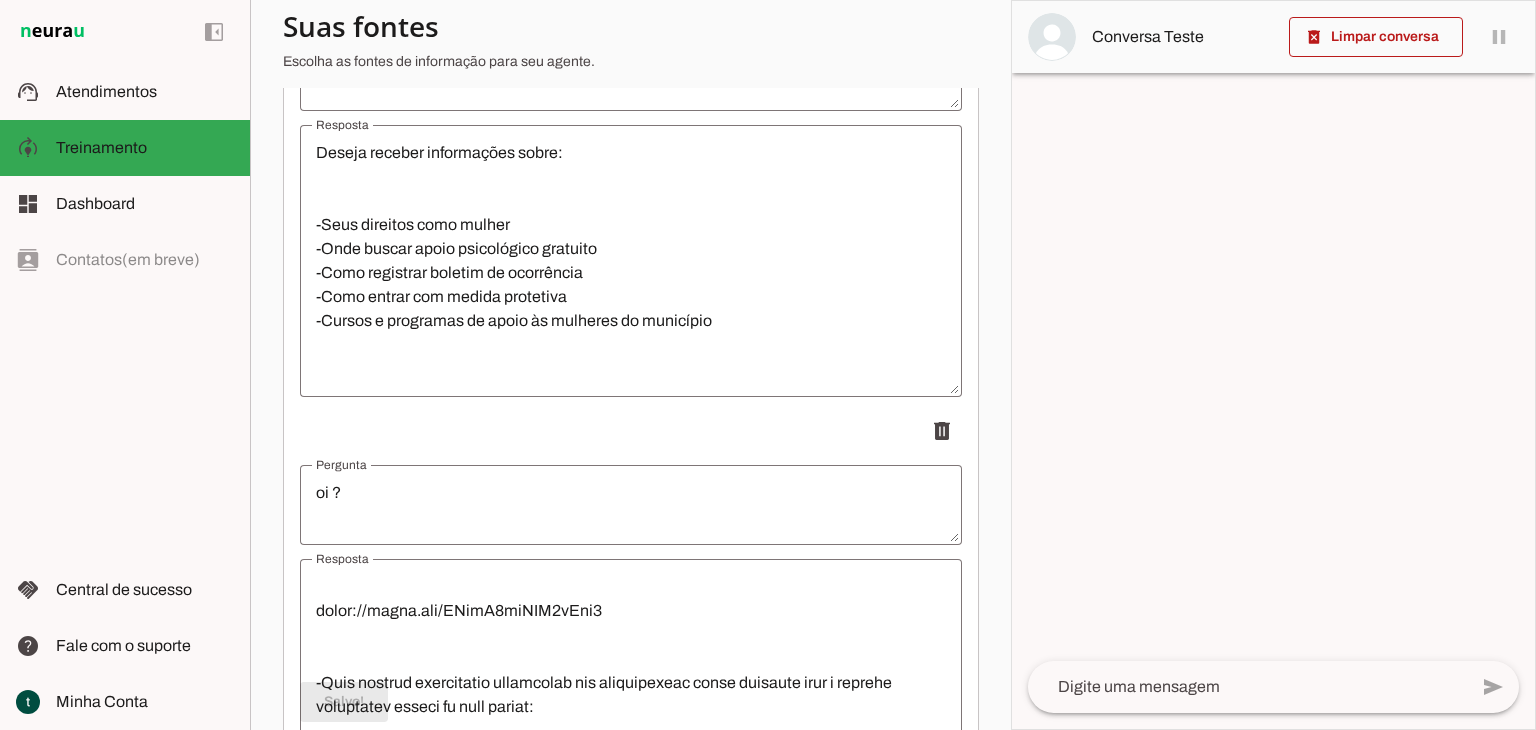 scroll, scrollTop: 3651, scrollLeft: 0, axis: vertical 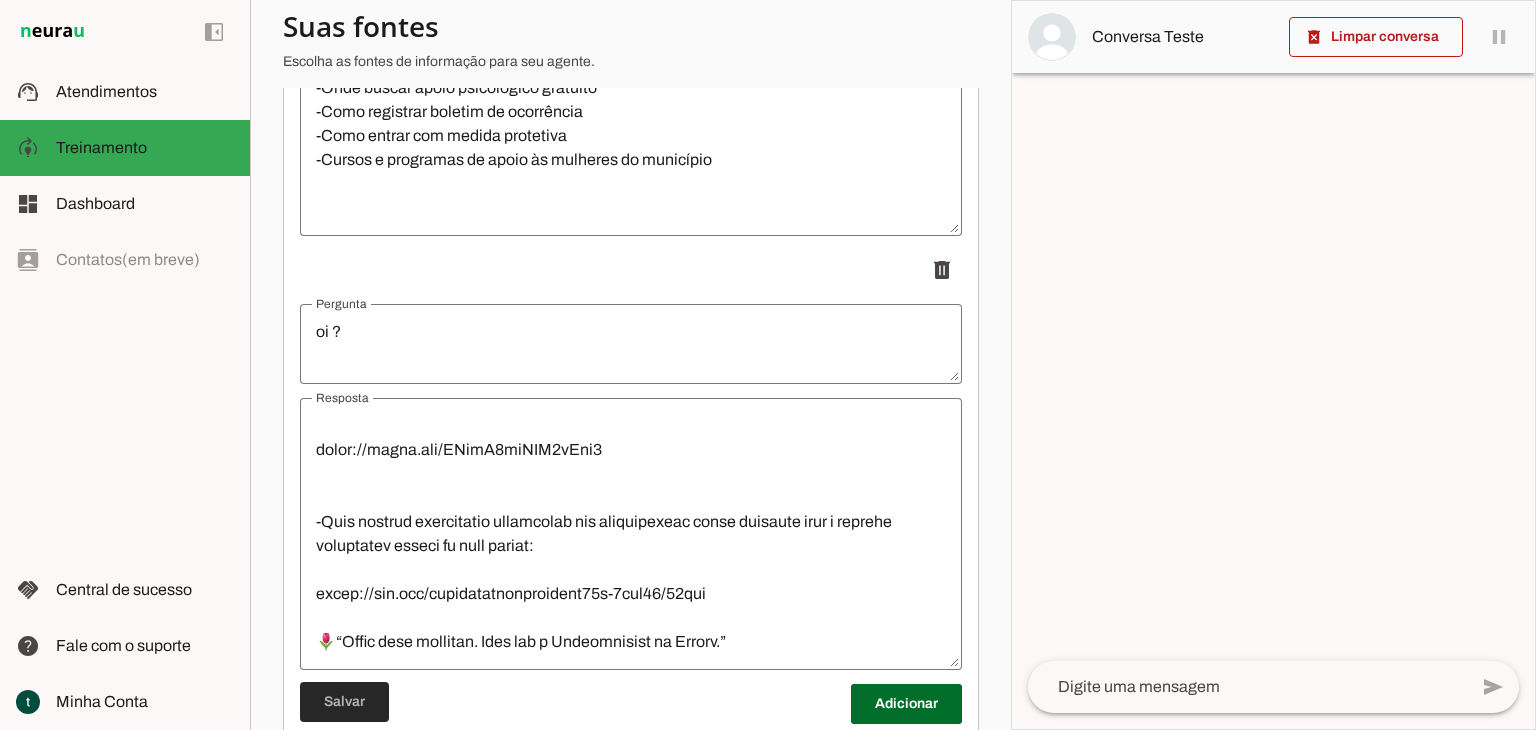 click at bounding box center (344, 702) 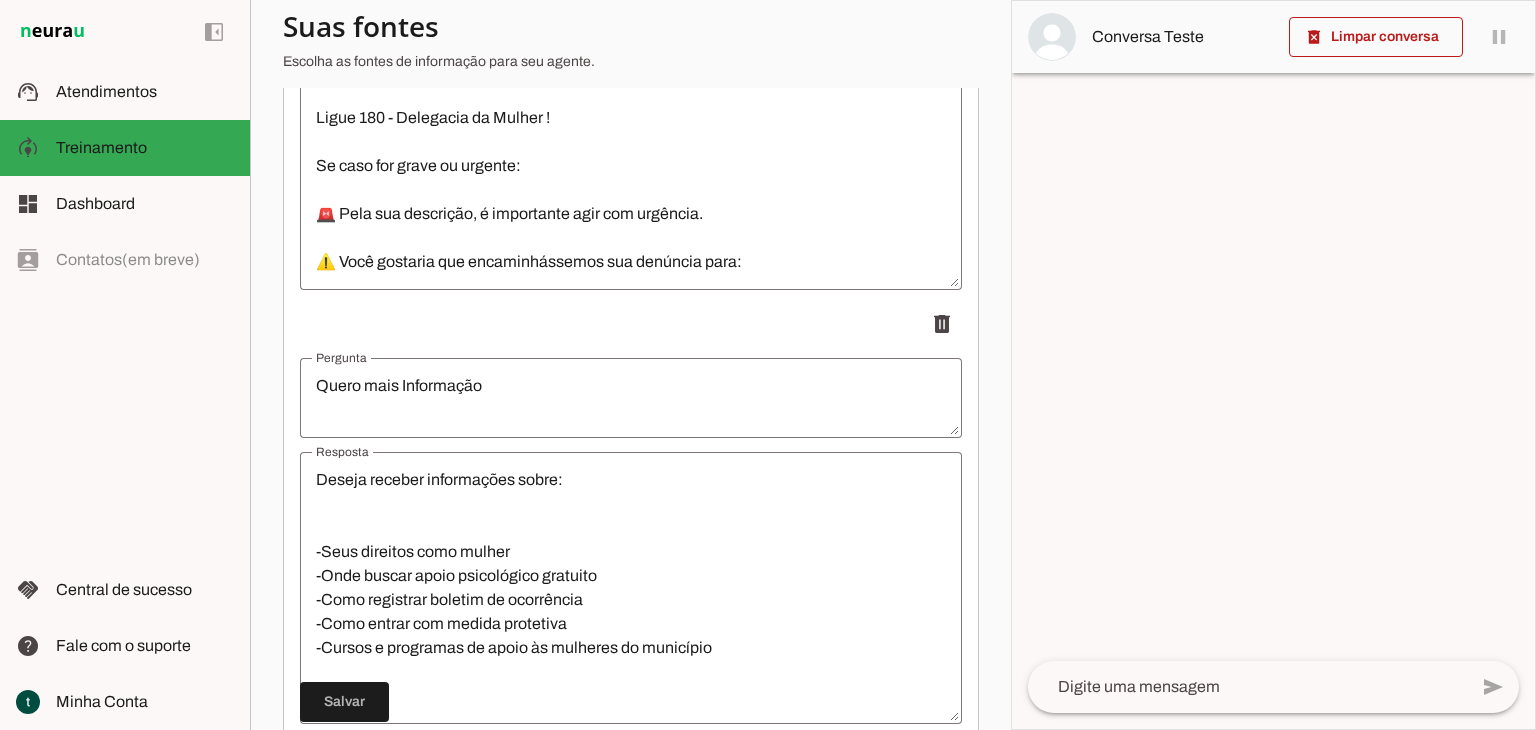 scroll, scrollTop: 3158, scrollLeft: 0, axis: vertical 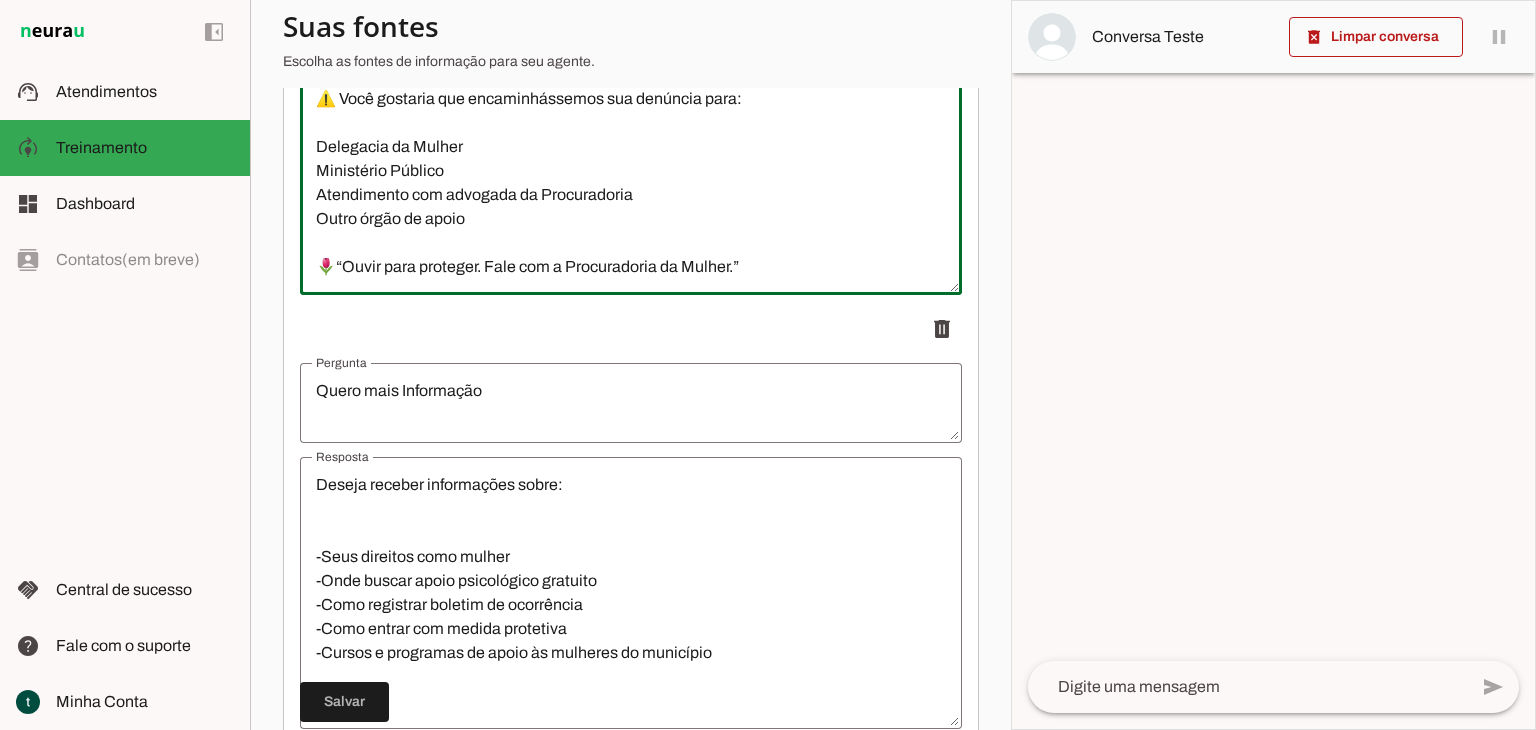 drag, startPoint x: 773, startPoint y: 257, endPoint x: 272, endPoint y: 234, distance: 501.52768 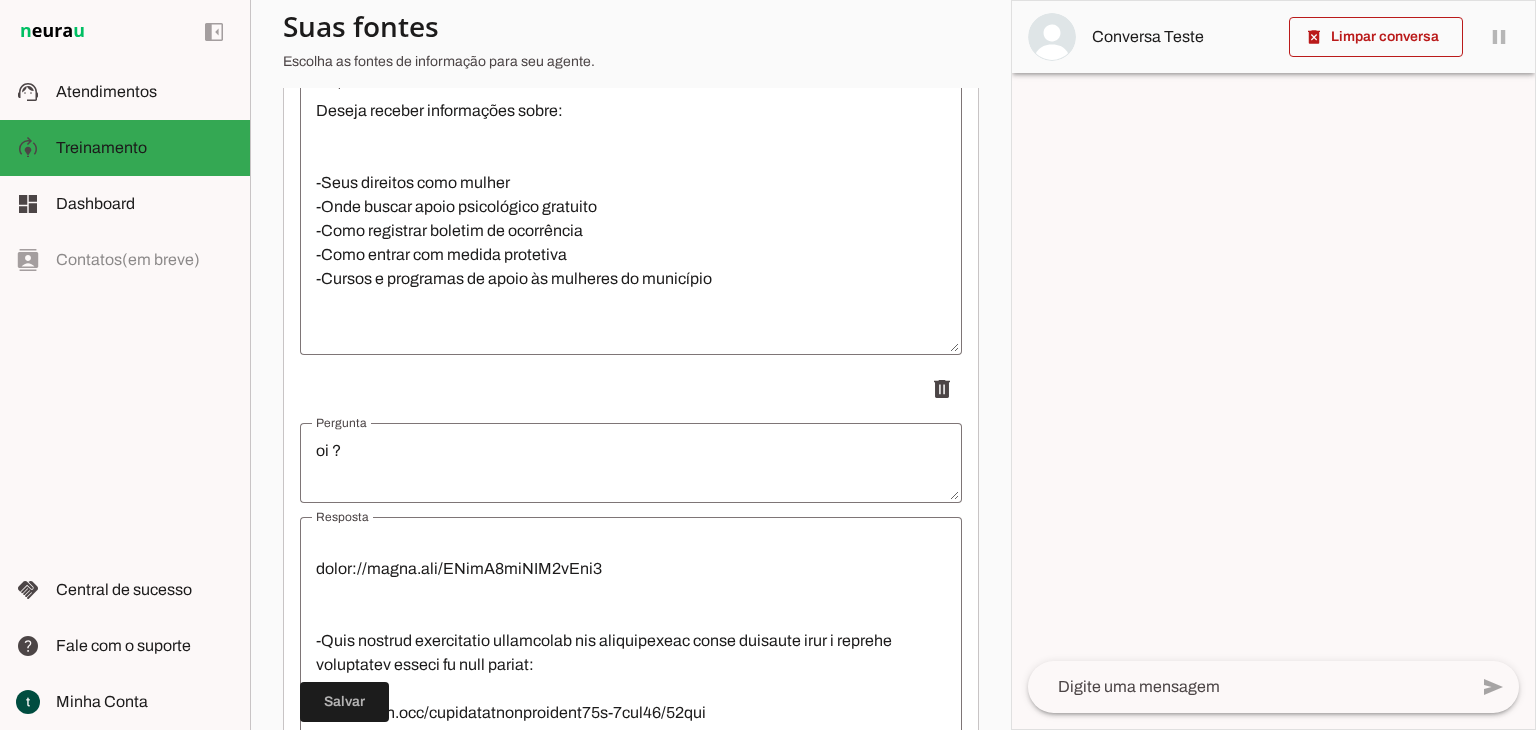 scroll, scrollTop: 3484, scrollLeft: 0, axis: vertical 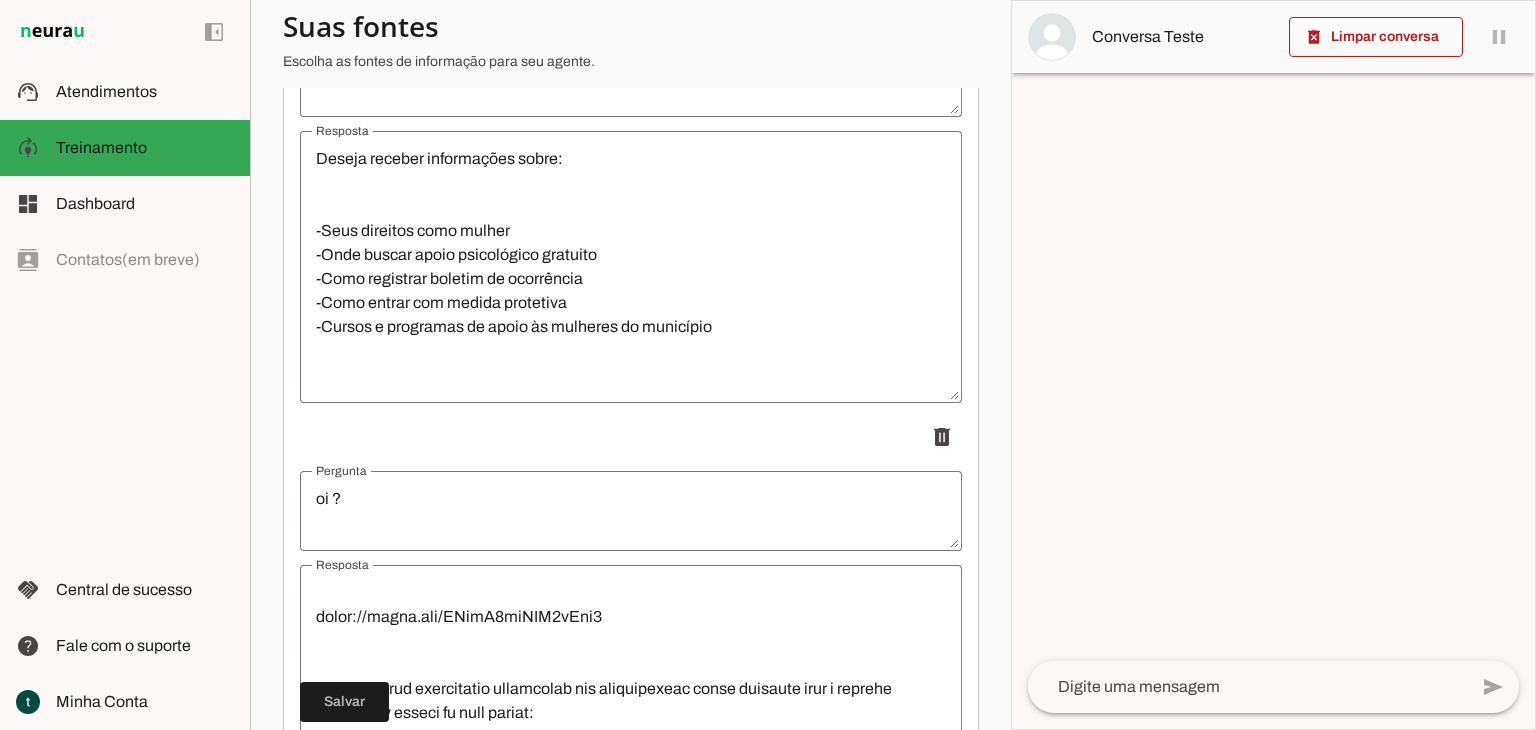 click on "Deseja receber informações sobre:
-Seus direitos como mulher
-Onde buscar apoio psicológico gratuito
-Como registrar boletim de ocorrência
-Como entrar com medida protetiva
-Cursos e programas de apoio às mulheres do município
🌷“Ouvir para proteger. Fale com a Procuradoria da Mulher.”" at bounding box center [631, 267] 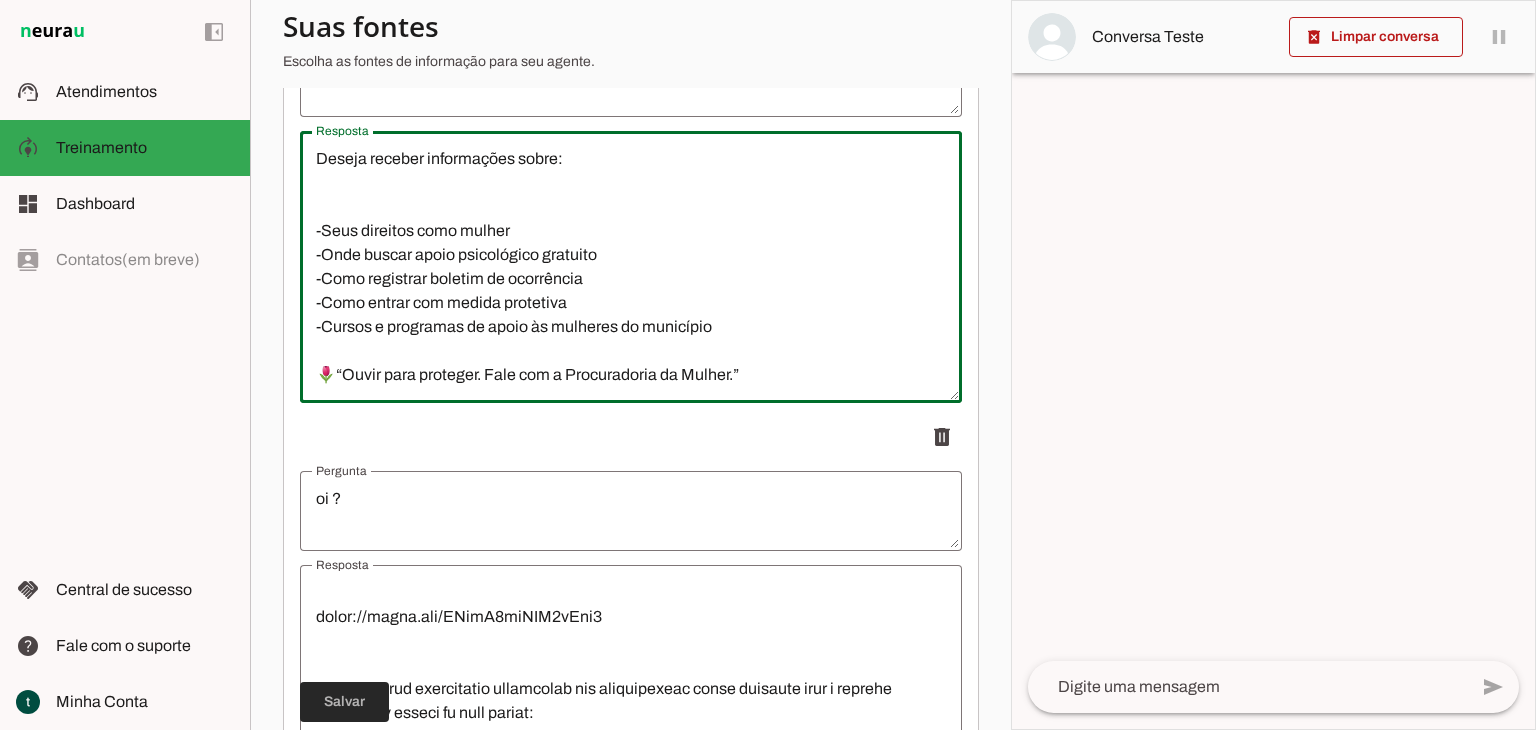 type on "Deseja receber informações sobre:
-Seus direitos como mulher
-Onde buscar apoio psicológico gratuito
-Como registrar boletim de ocorrência
-Como entrar com medida protetiva
-Cursos e programas de apoio às mulheres do município
🌷“Ouvir para proteger. Fale com a Procuradoria da Mulher.”
🌷“Ouvir para proteger. Fale com a Procuradoria da Mulher.”" 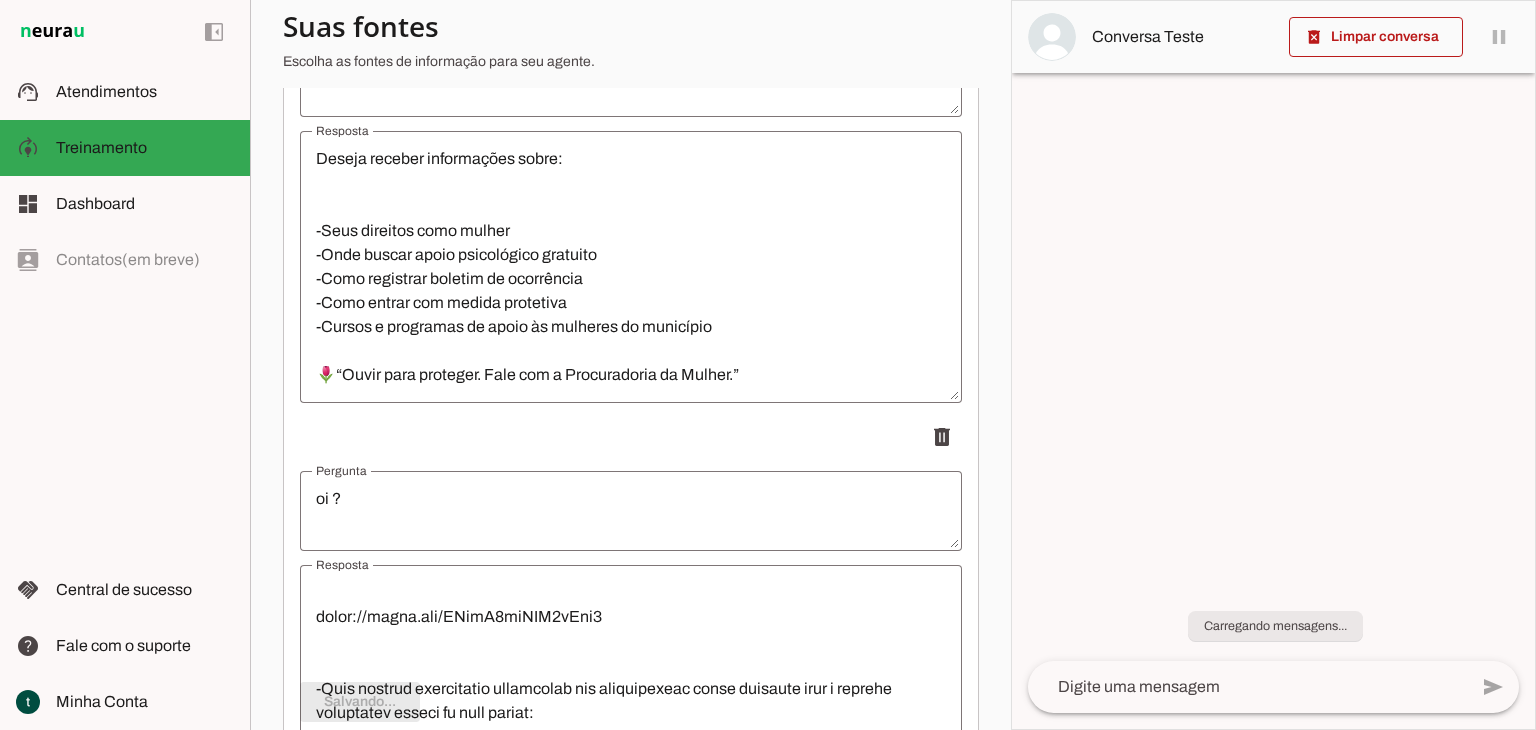 scroll, scrollTop: 216, scrollLeft: 0, axis: vertical 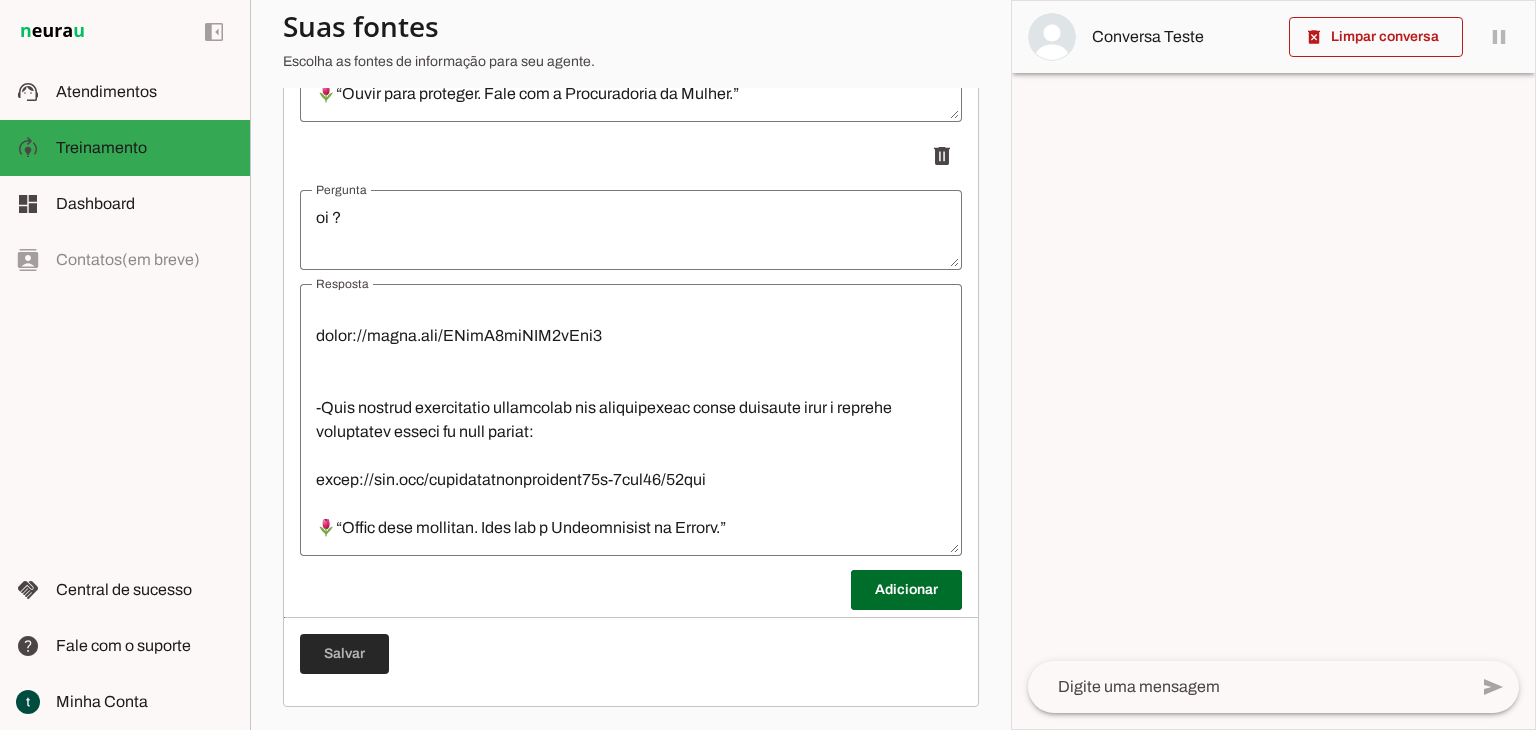 click at bounding box center (344, 654) 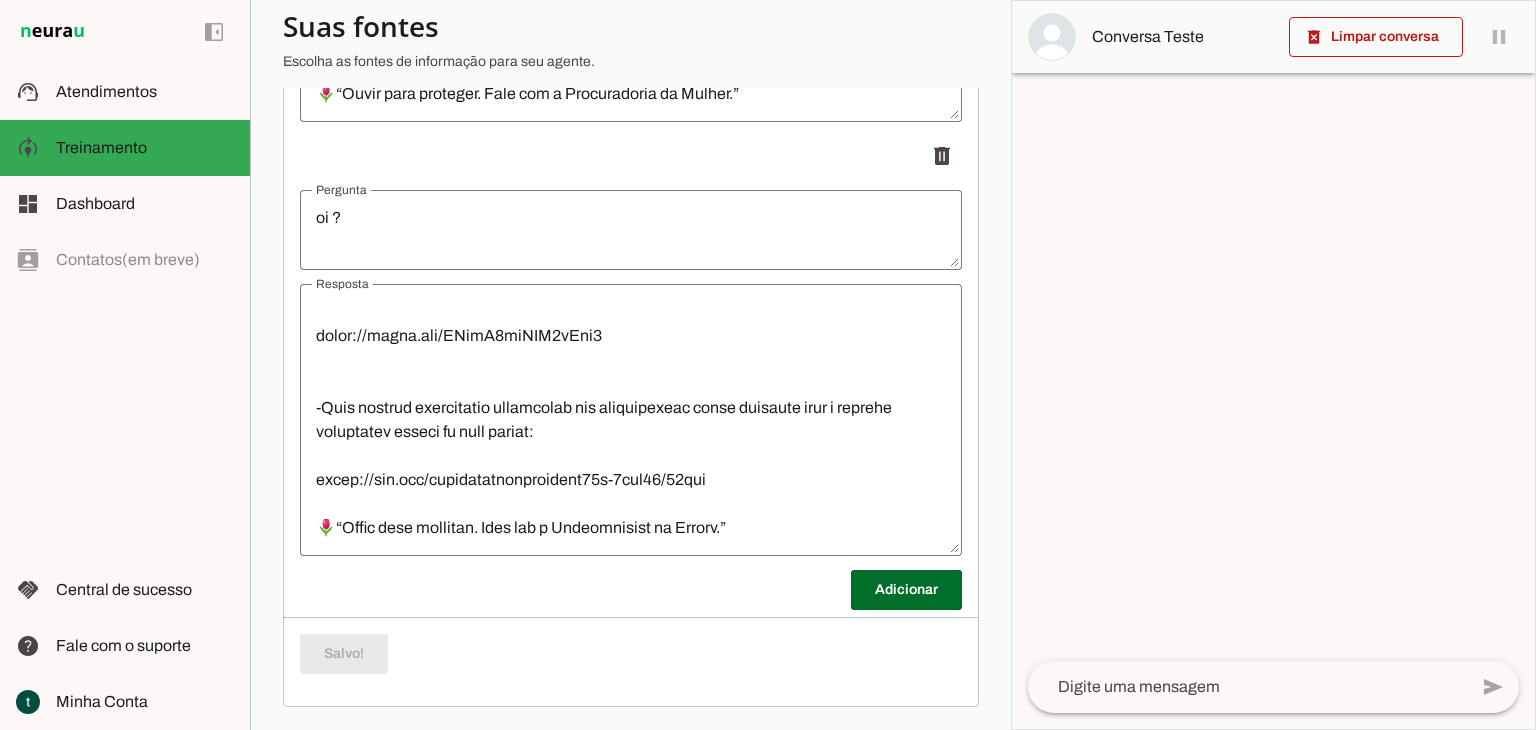 scroll, scrollTop: 216, scrollLeft: 0, axis: vertical 